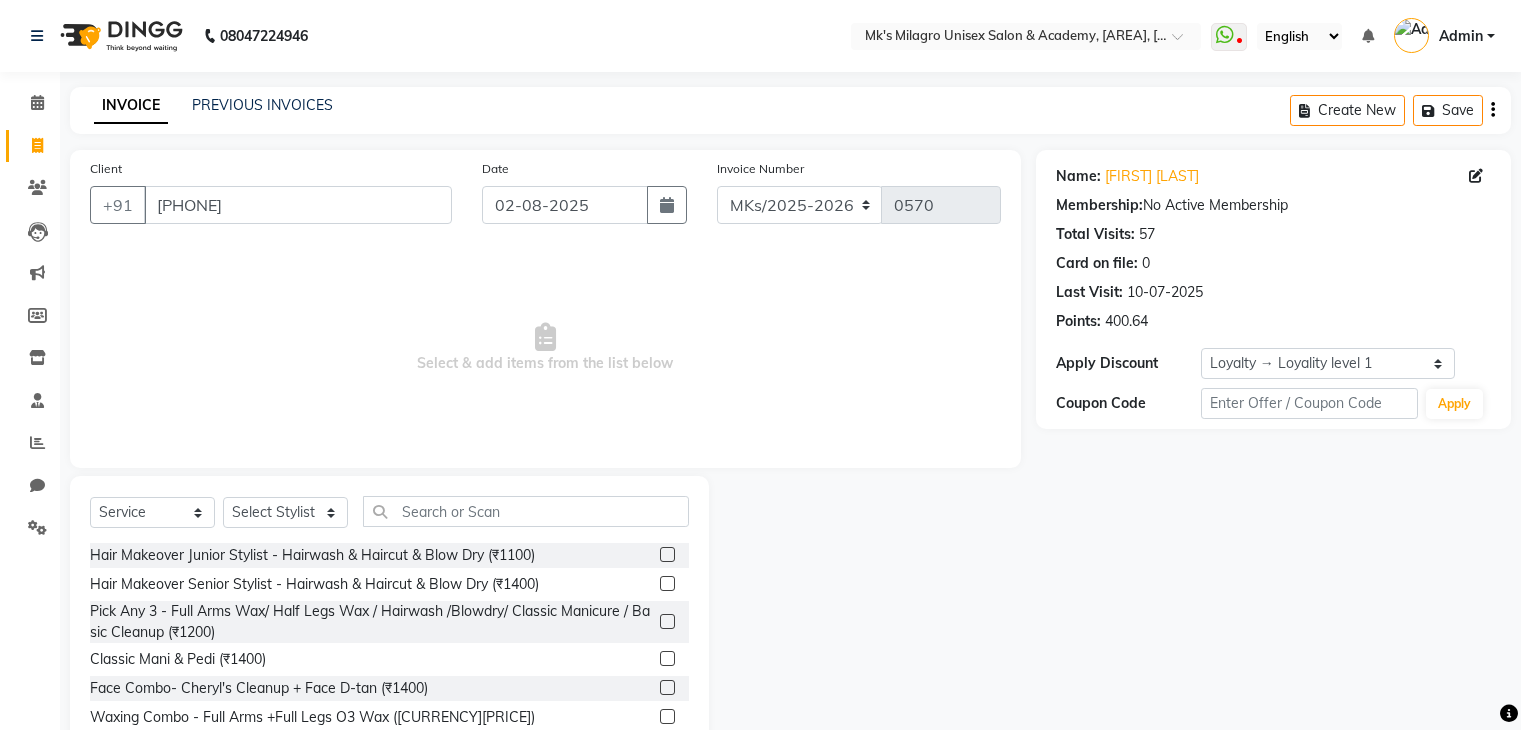 select on "service" 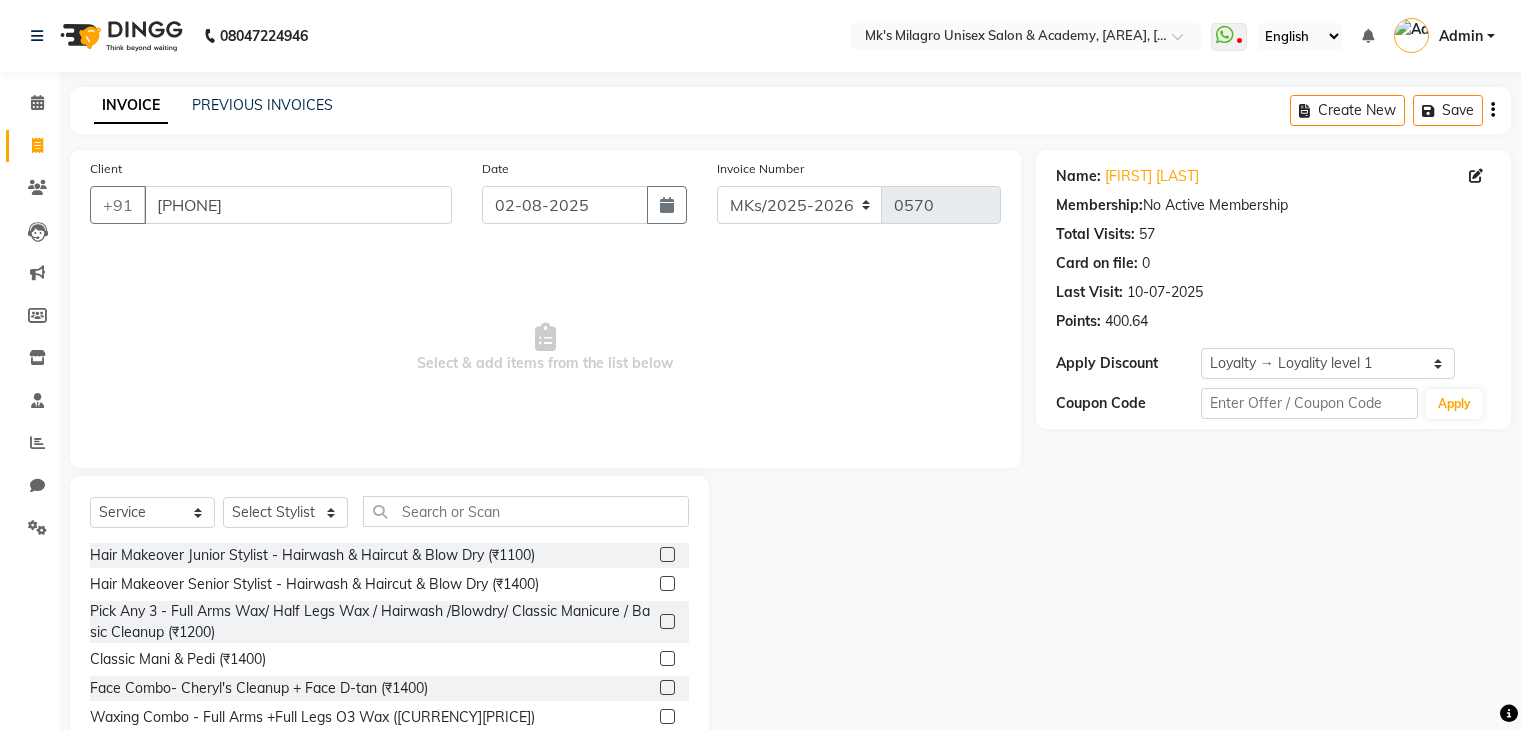 scroll, scrollTop: 0, scrollLeft: 0, axis: both 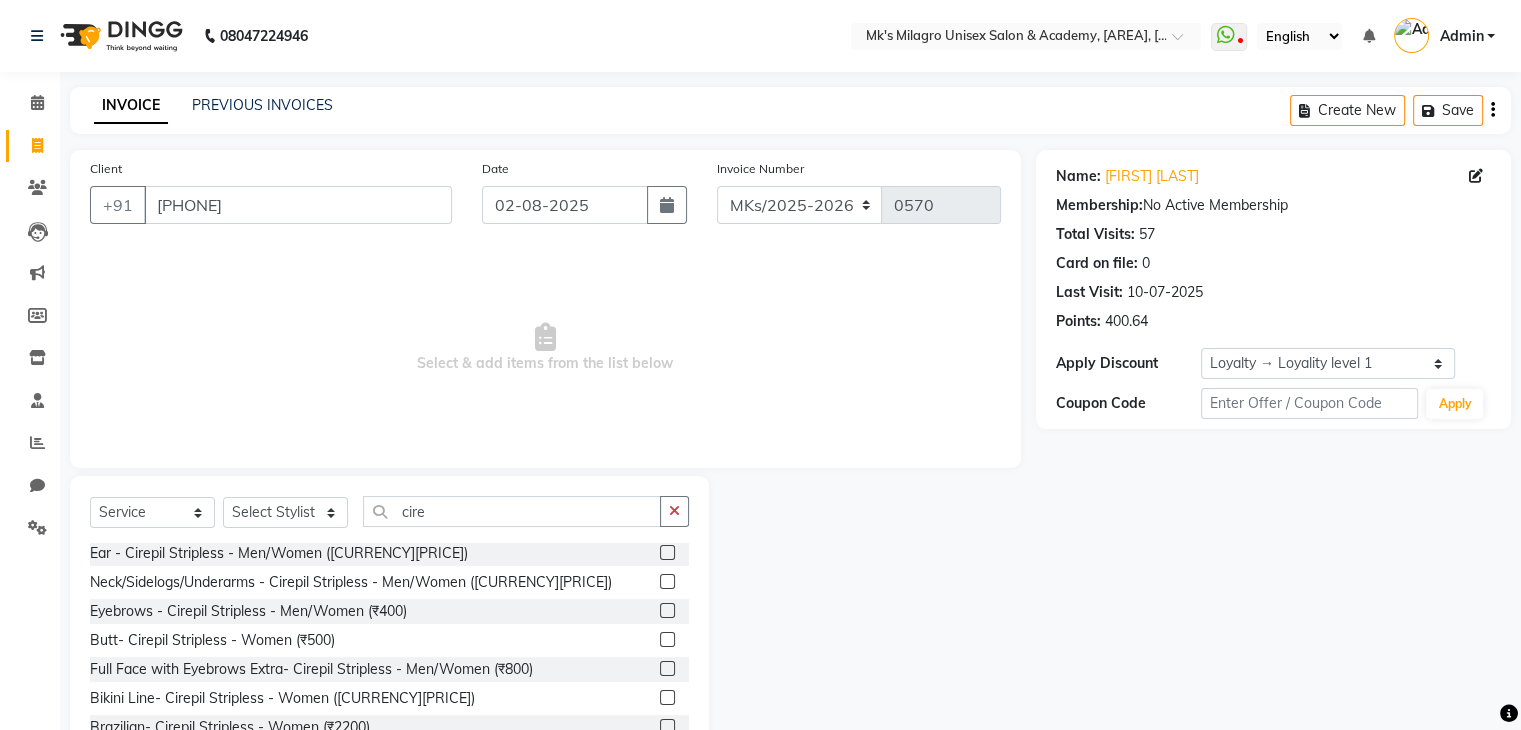 type on "cire" 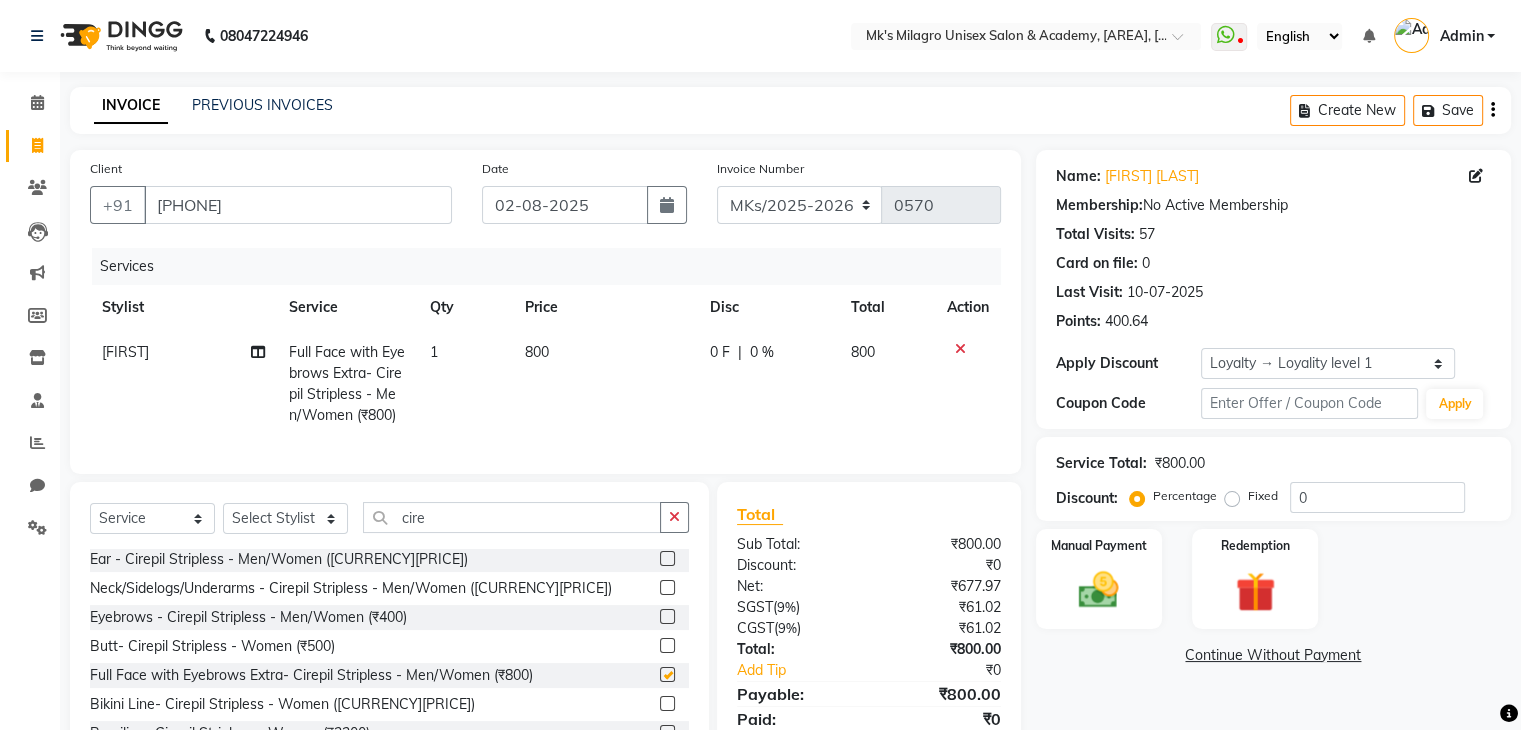 checkbox on "false" 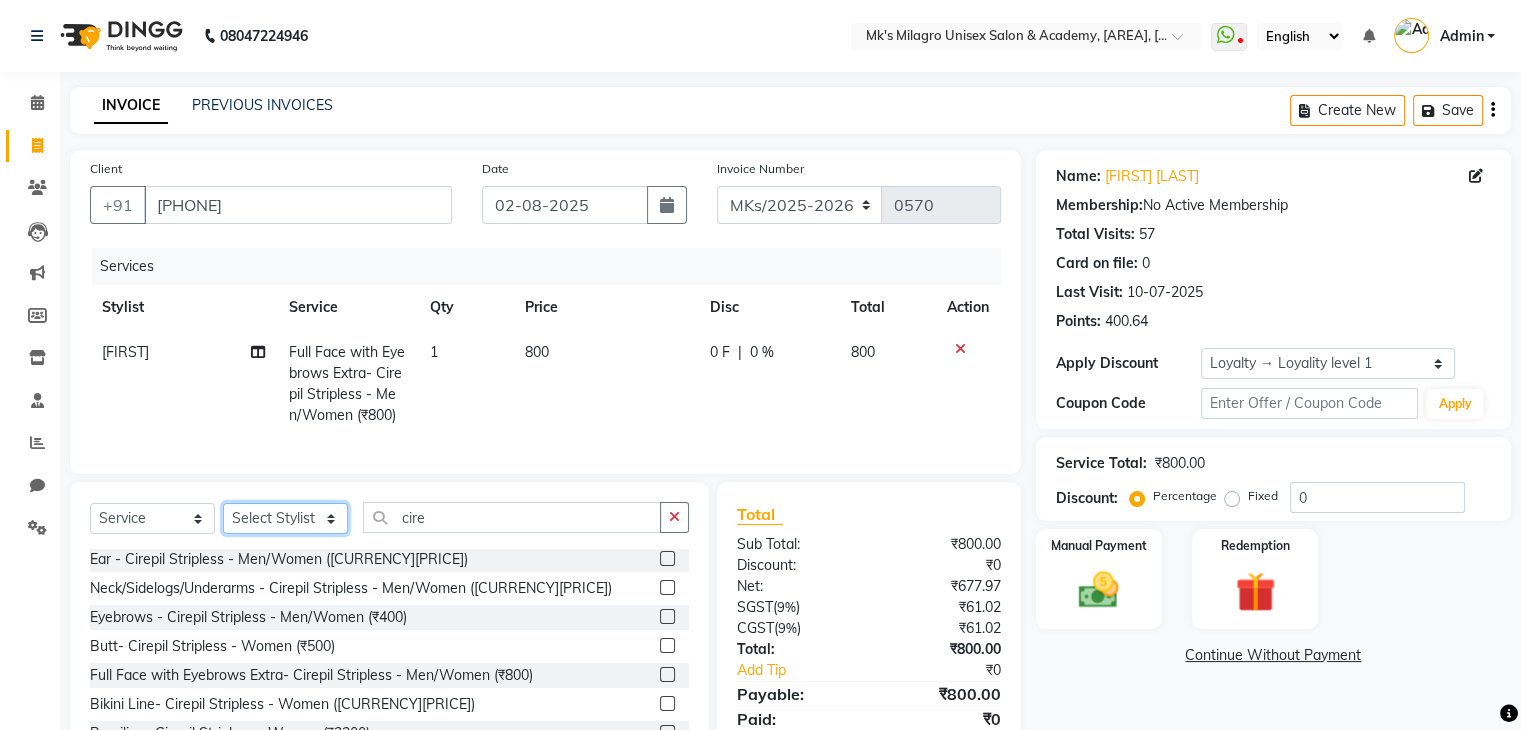 click on "Select Stylist [FIRST] [LAST] [FIRST] [LAST] [FIRST] [FIRST] [FIRST]" 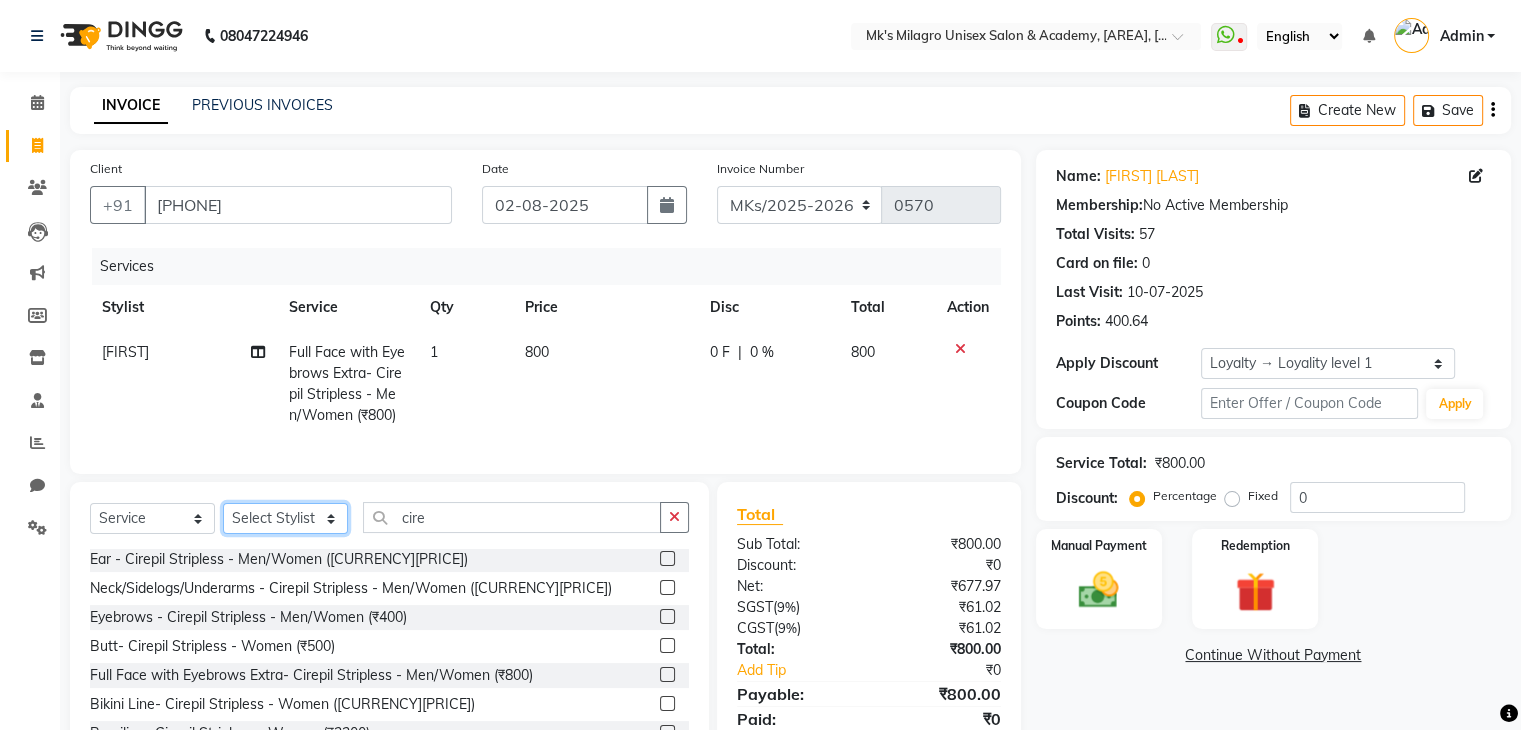 select on "21738" 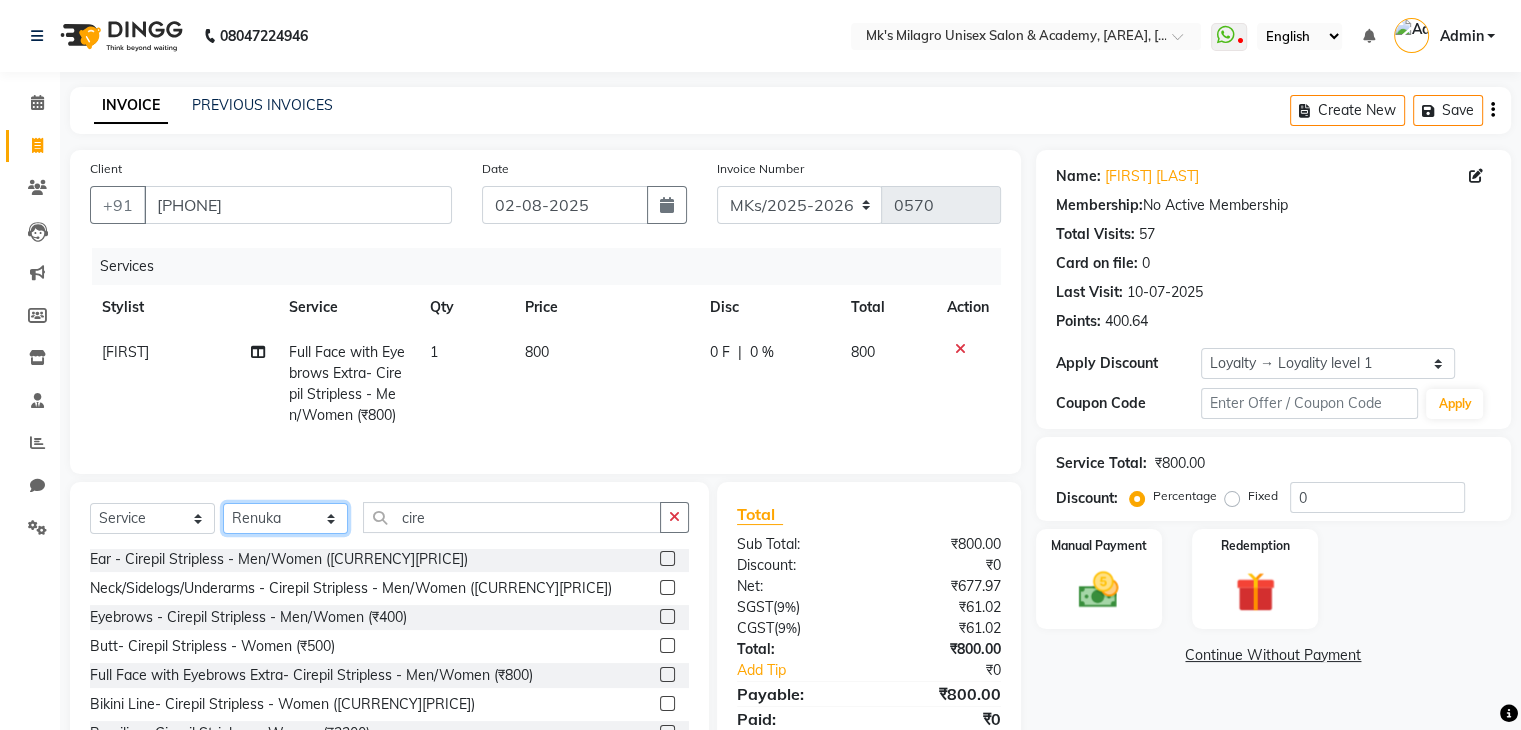 click on "Select Stylist [FIRST] [LAST] [FIRST] [LAST] [FIRST] [FIRST] [FIRST]" 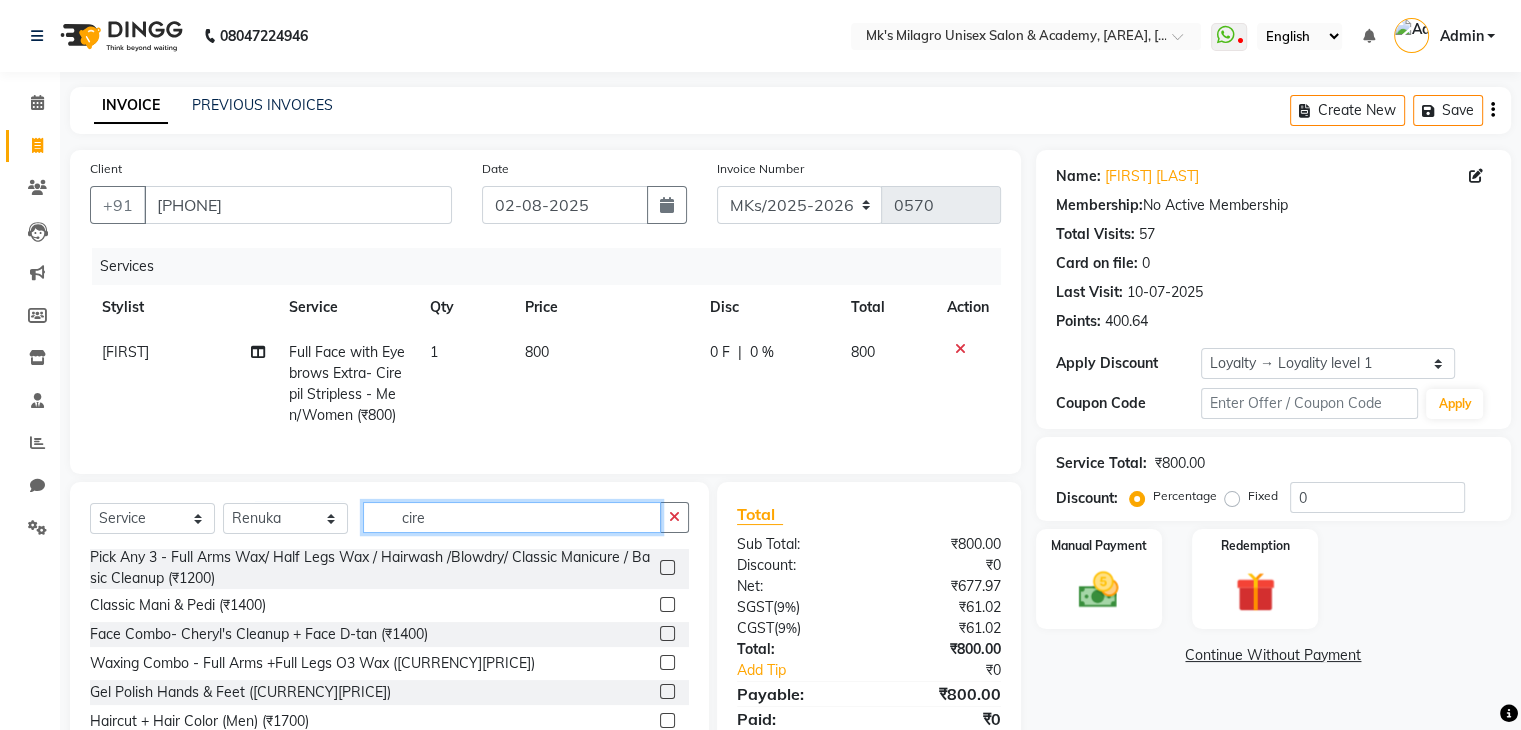 click on "cire" 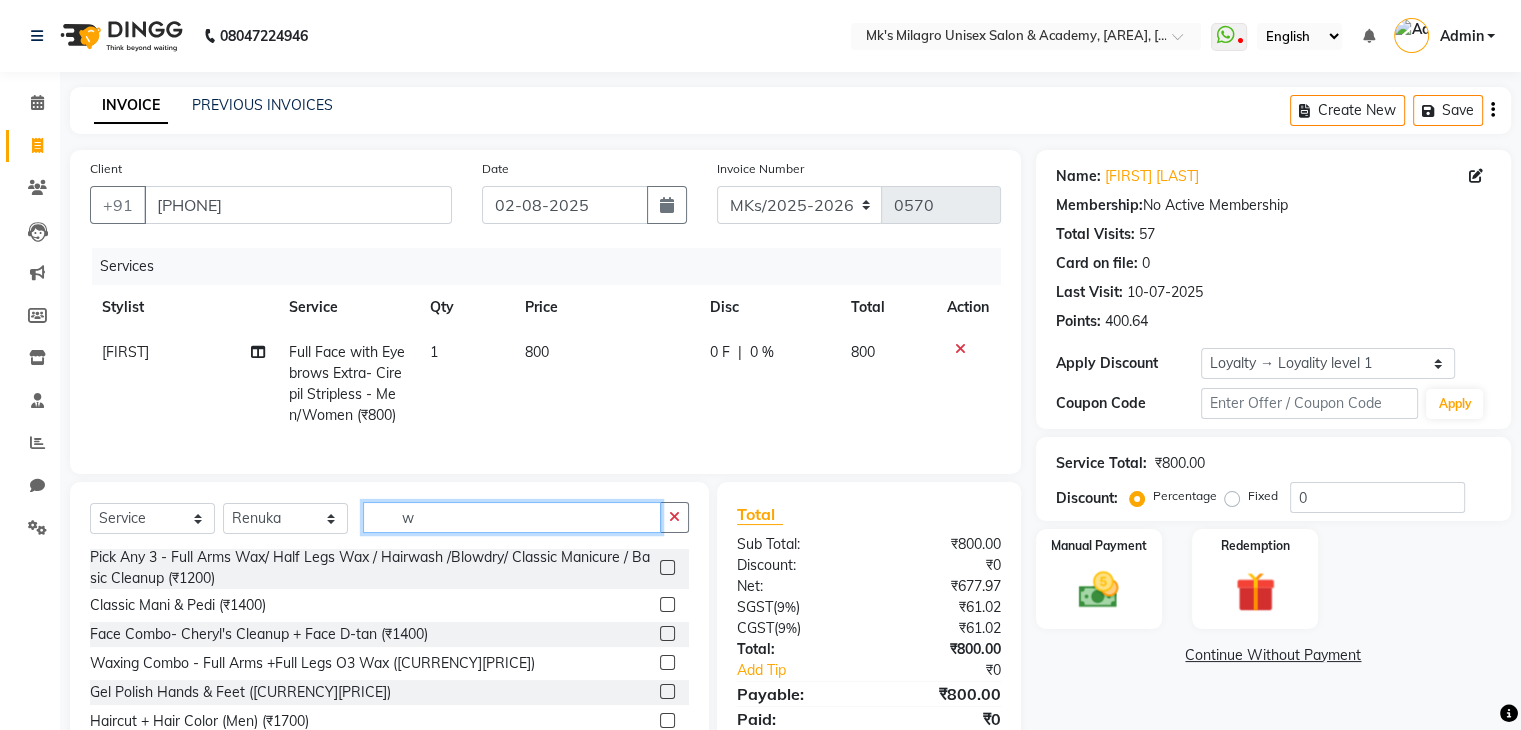 click on "w" 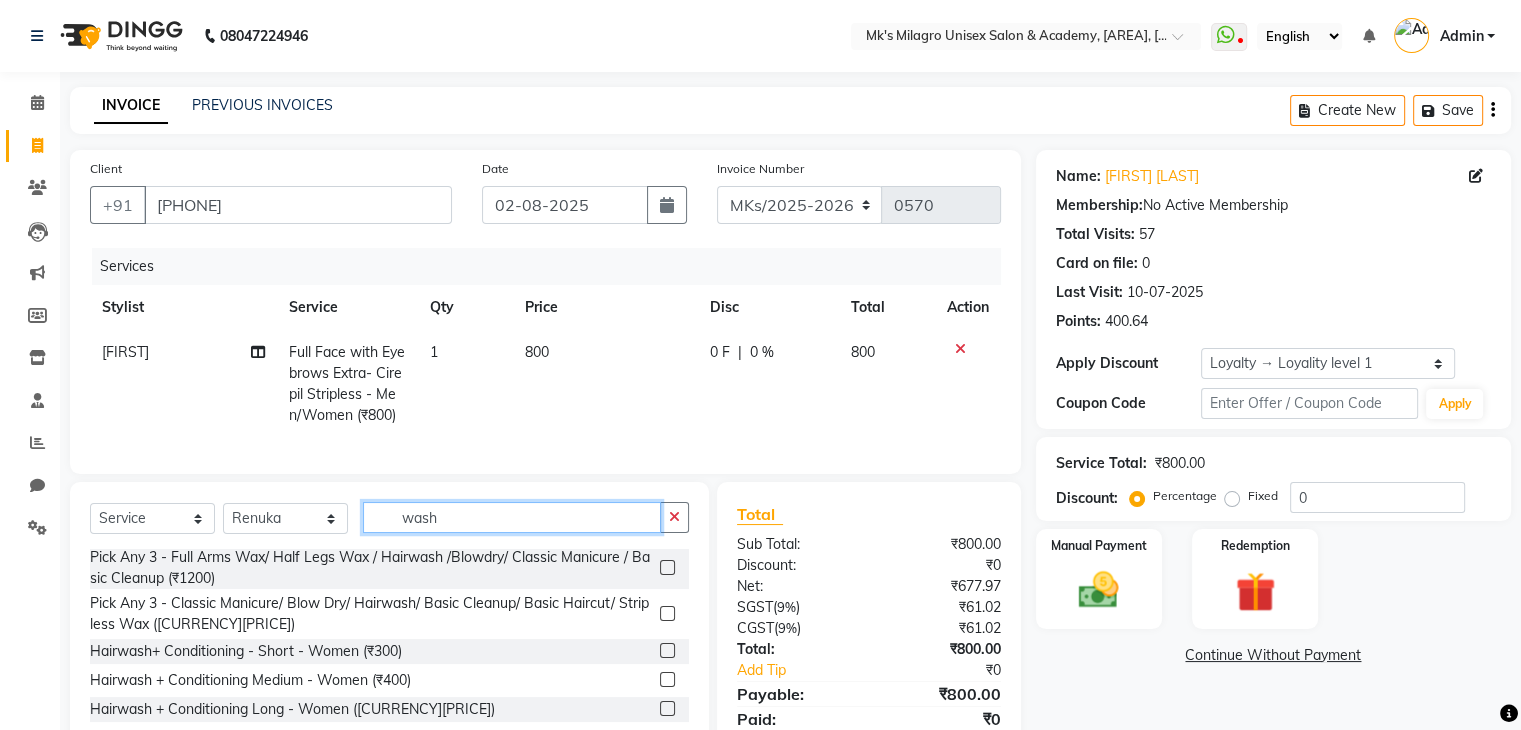 scroll, scrollTop: 93, scrollLeft: 0, axis: vertical 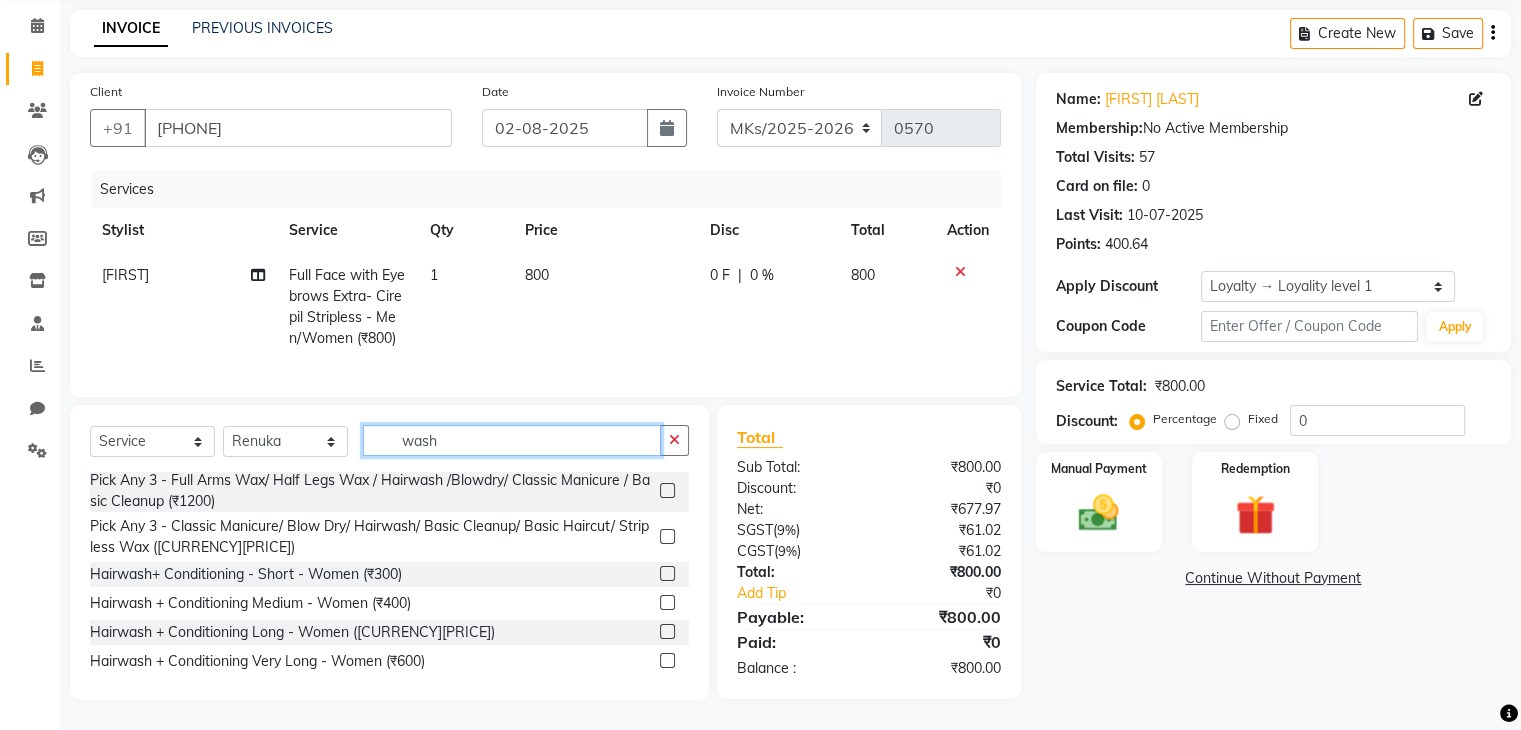 type on "wash" 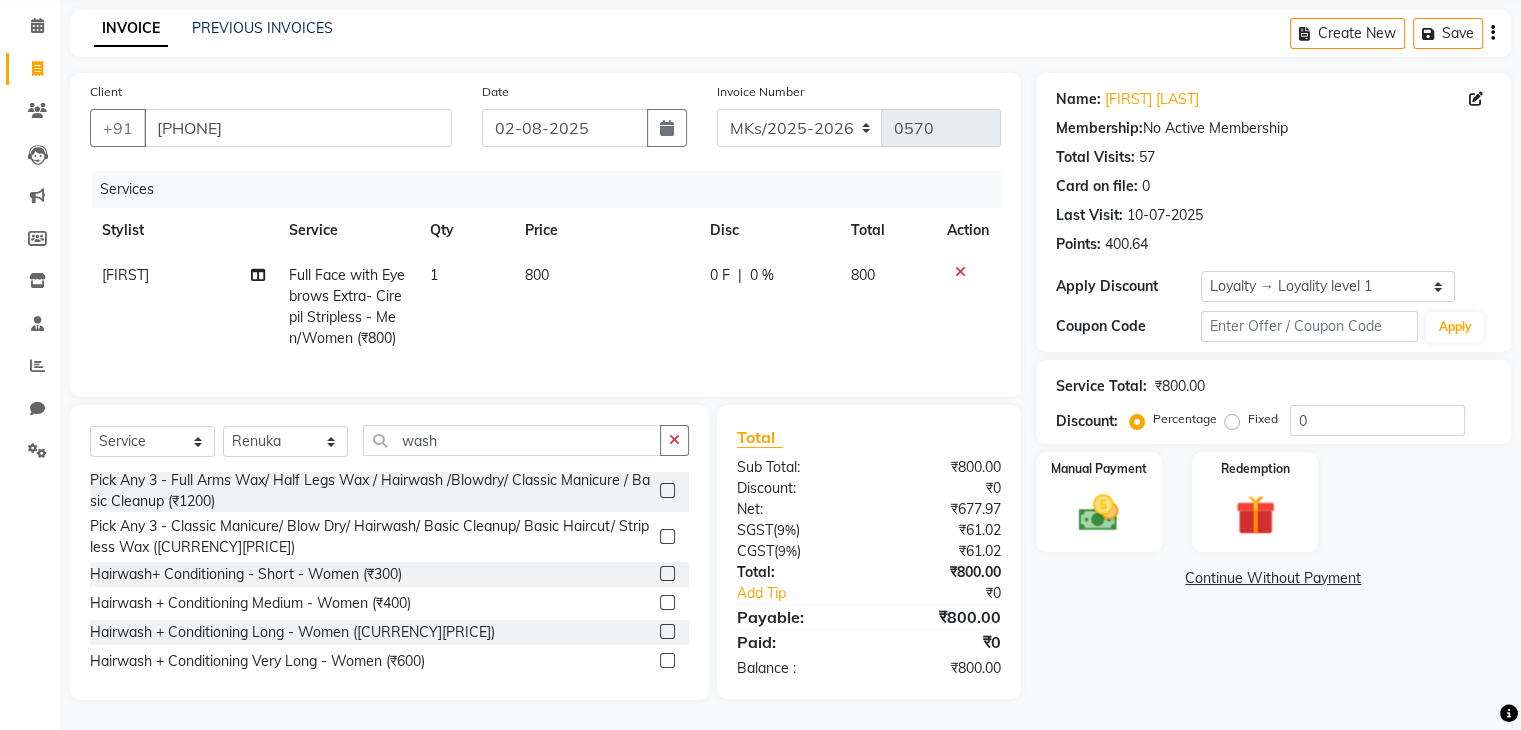 click 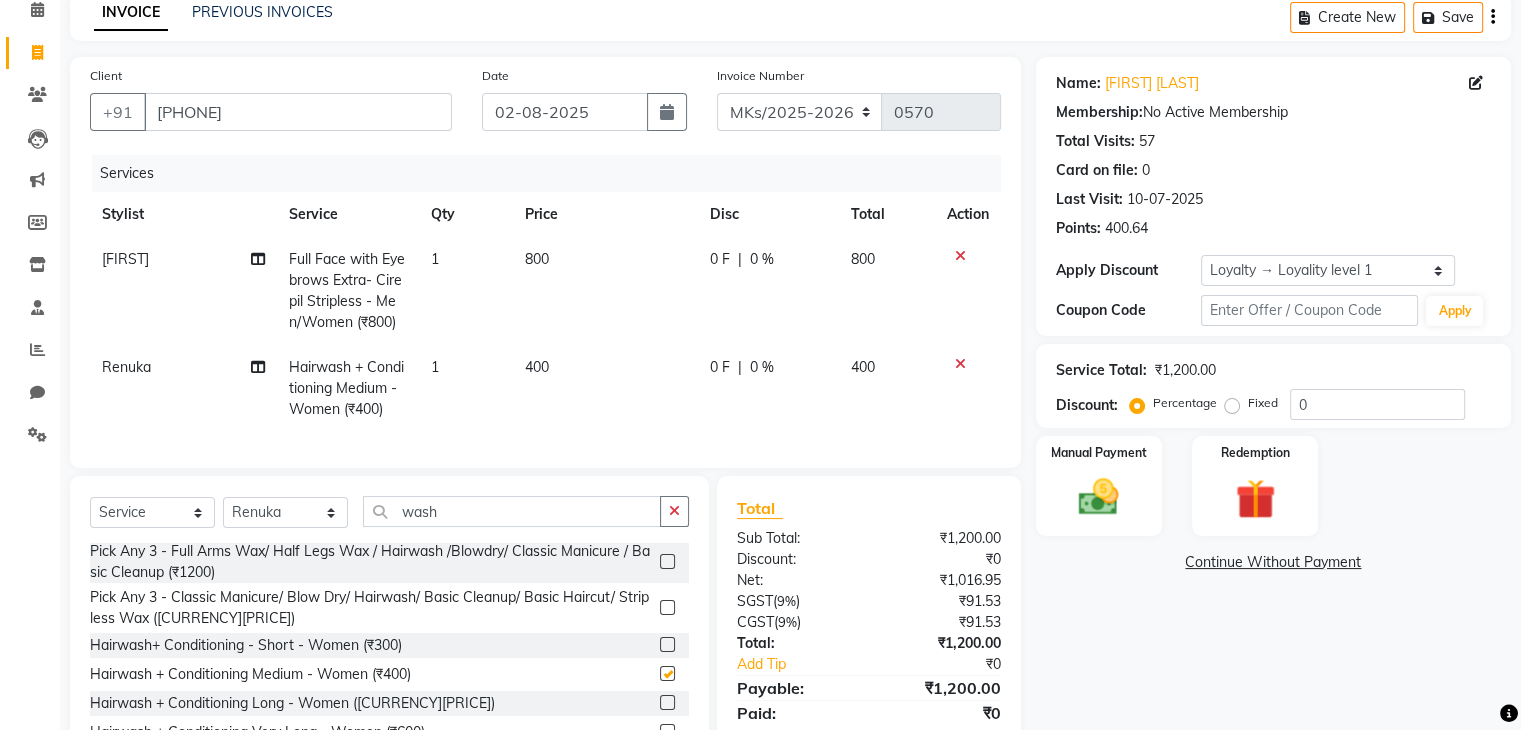 checkbox on "false" 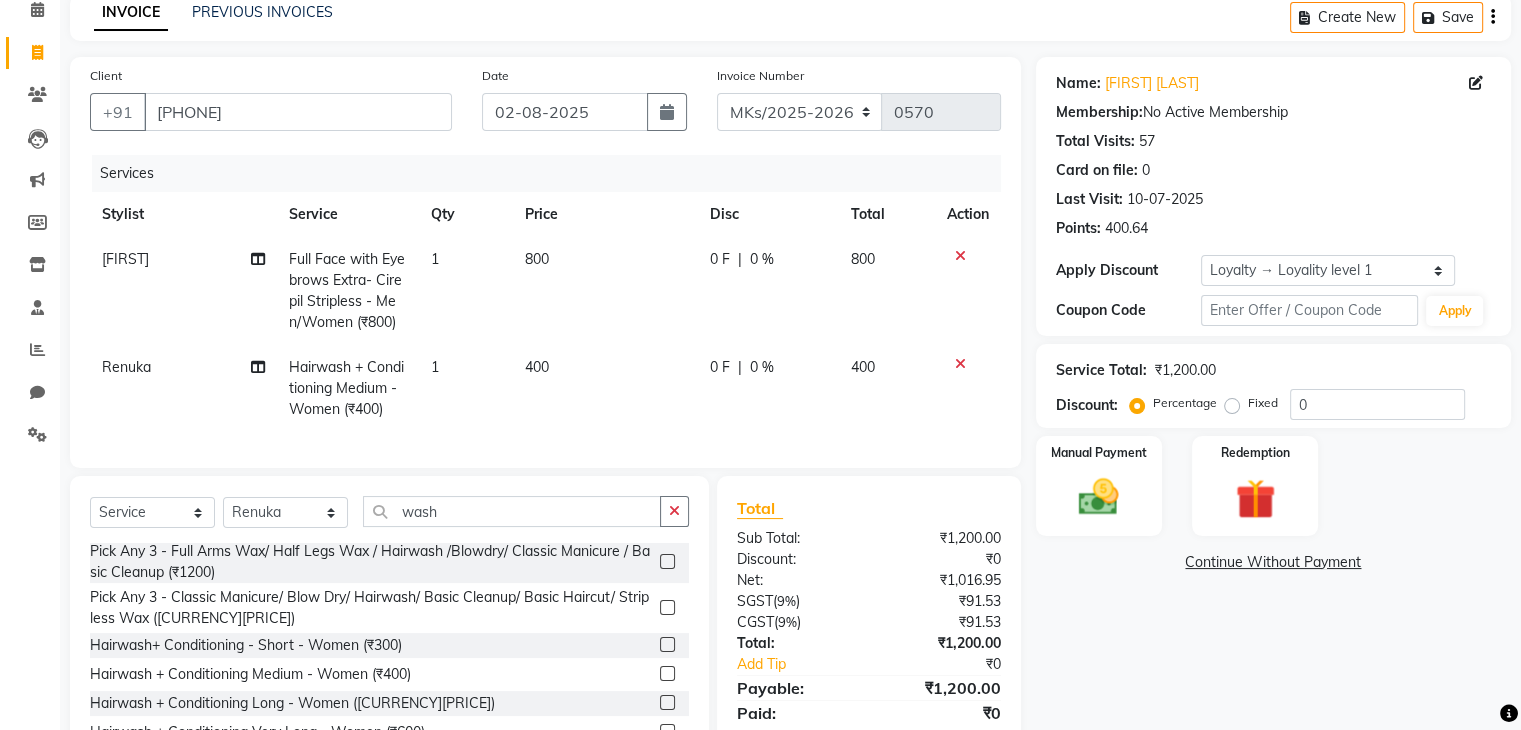 click on "0 F | 0 %" 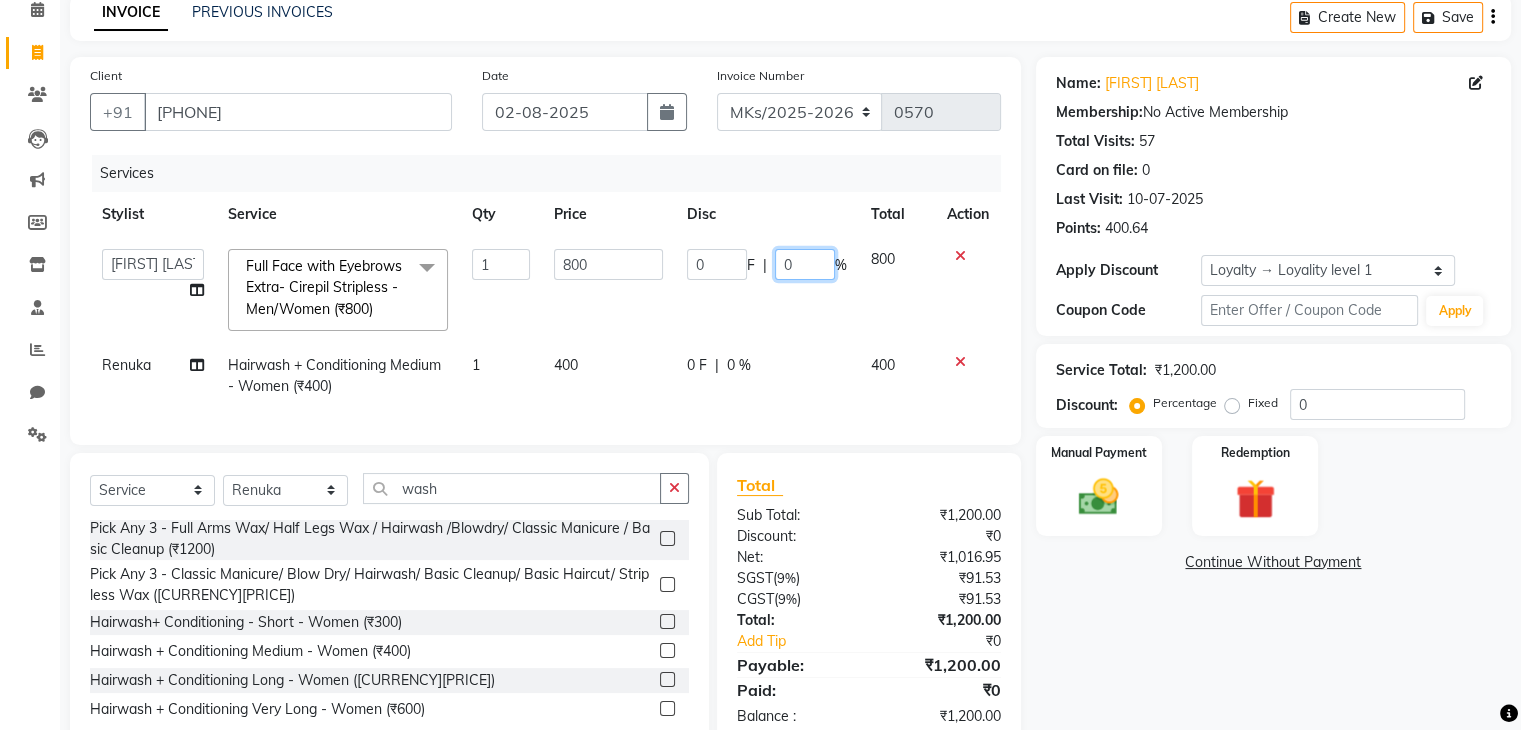 click on "0" 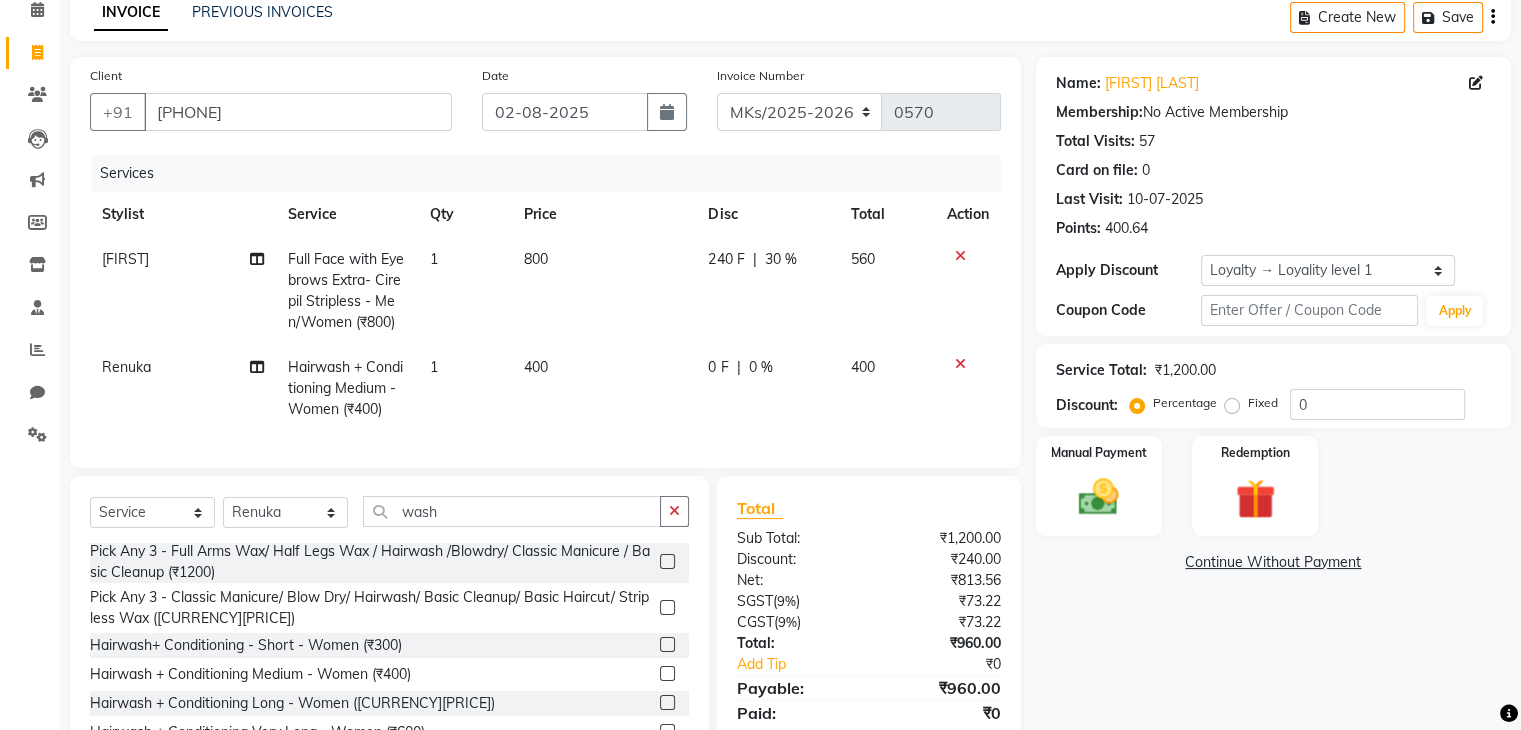click on "240 F | 30 %" 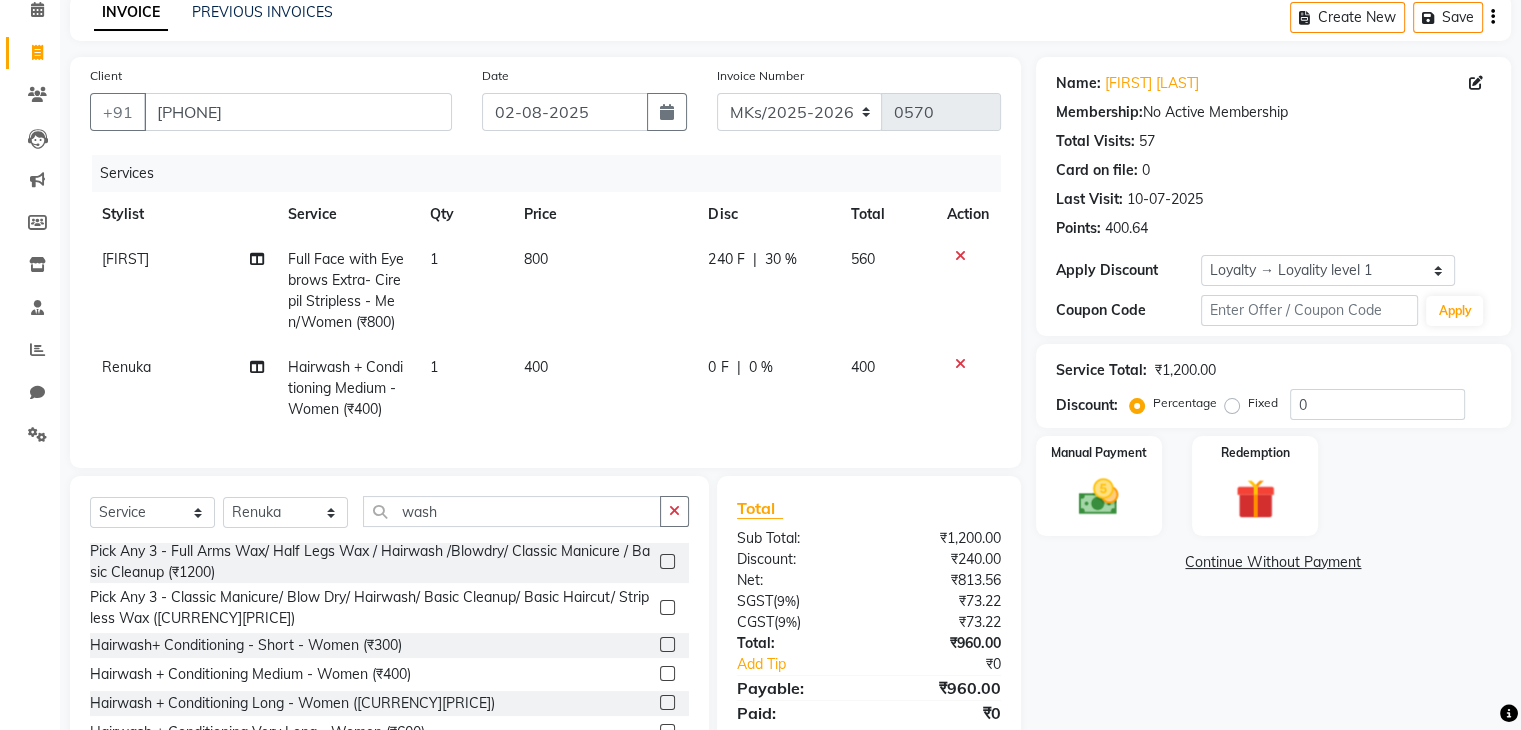 select on "[NUMBER]" 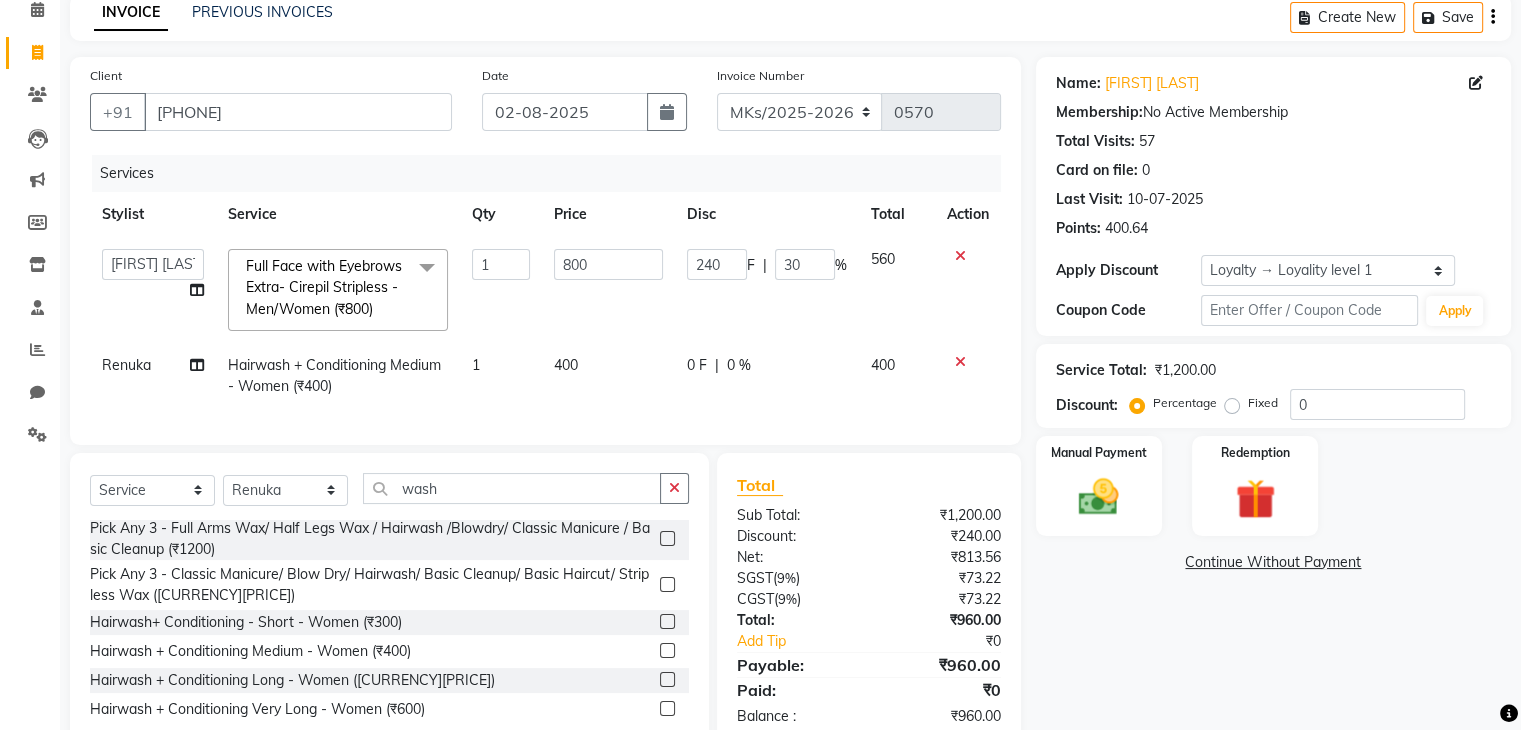scroll, scrollTop: 157, scrollLeft: 0, axis: vertical 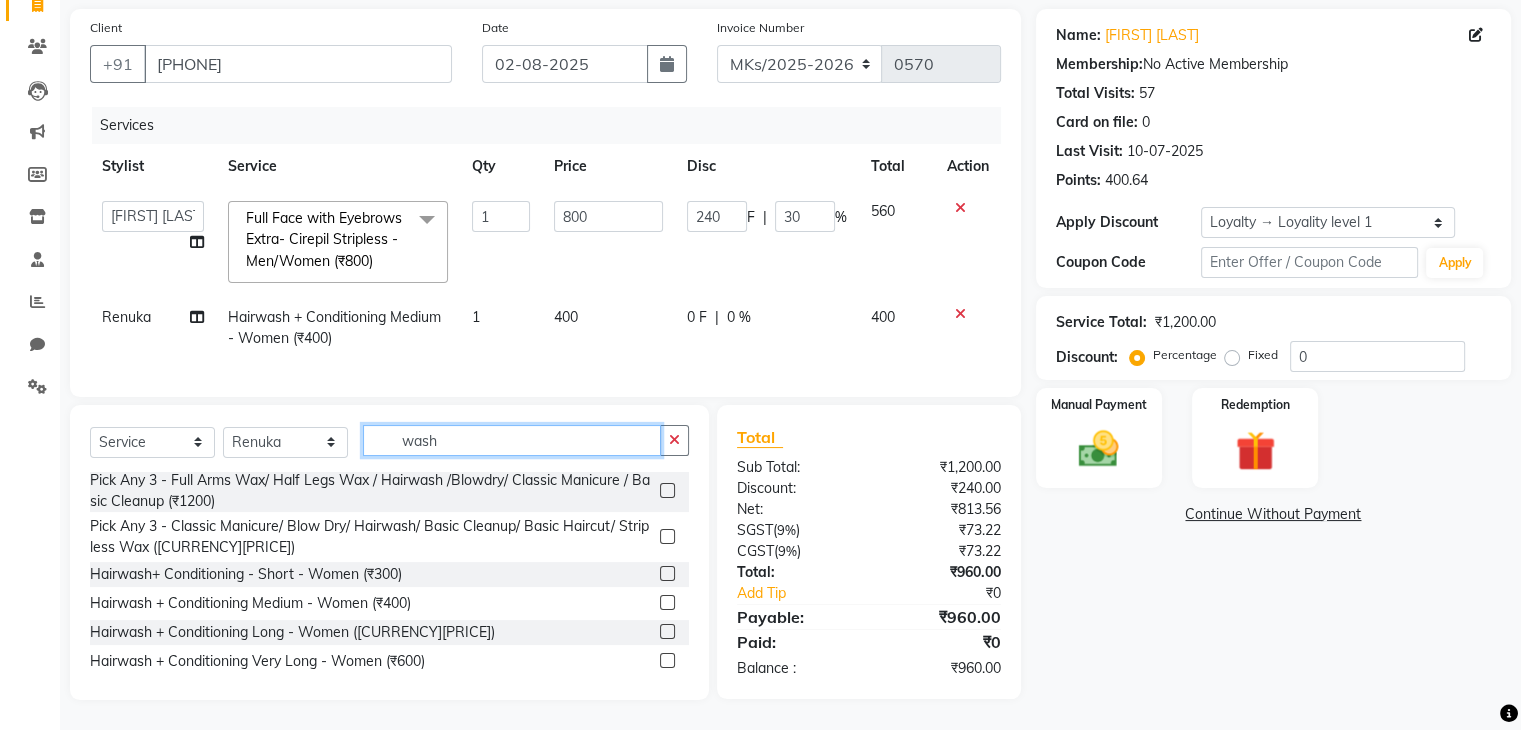 click on "wash" 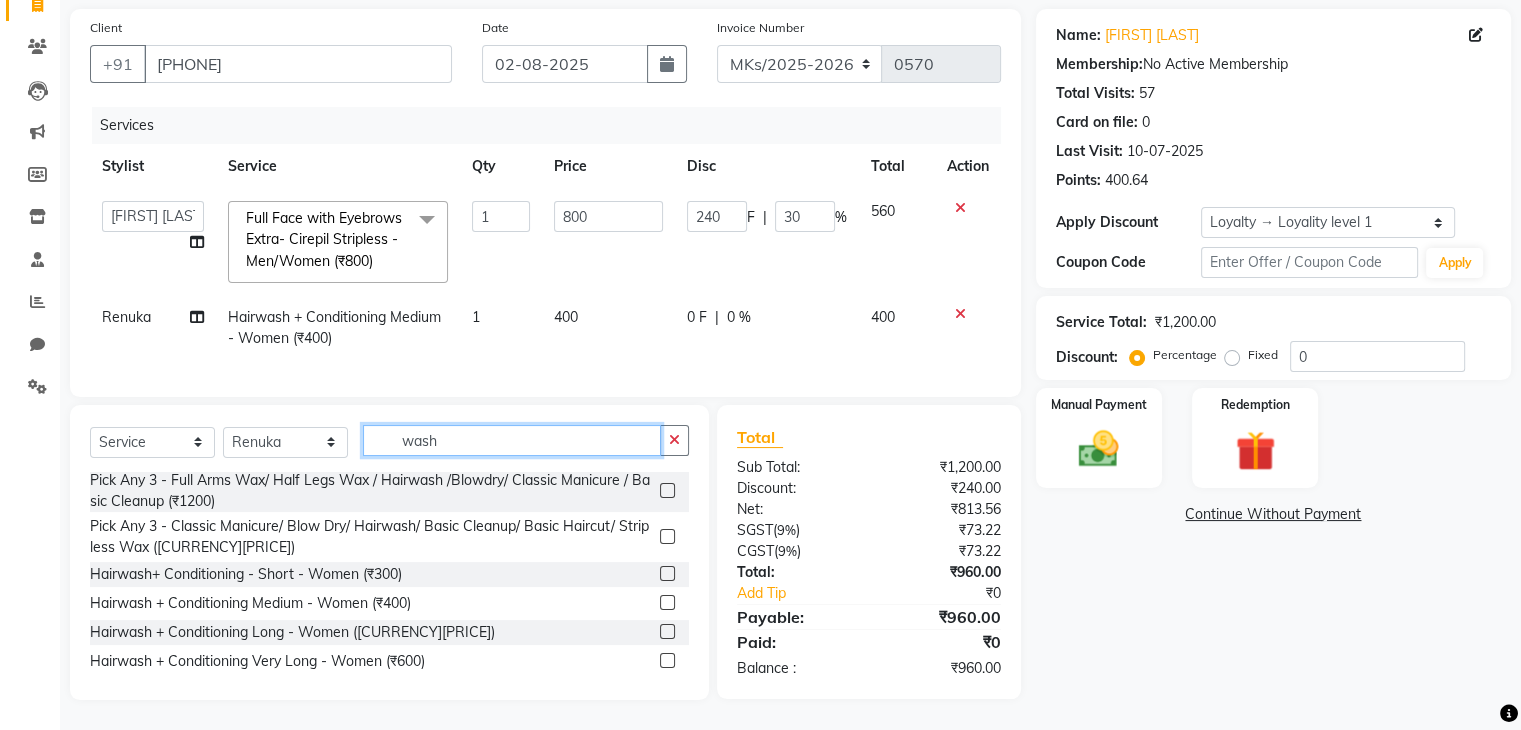 click on "wash" 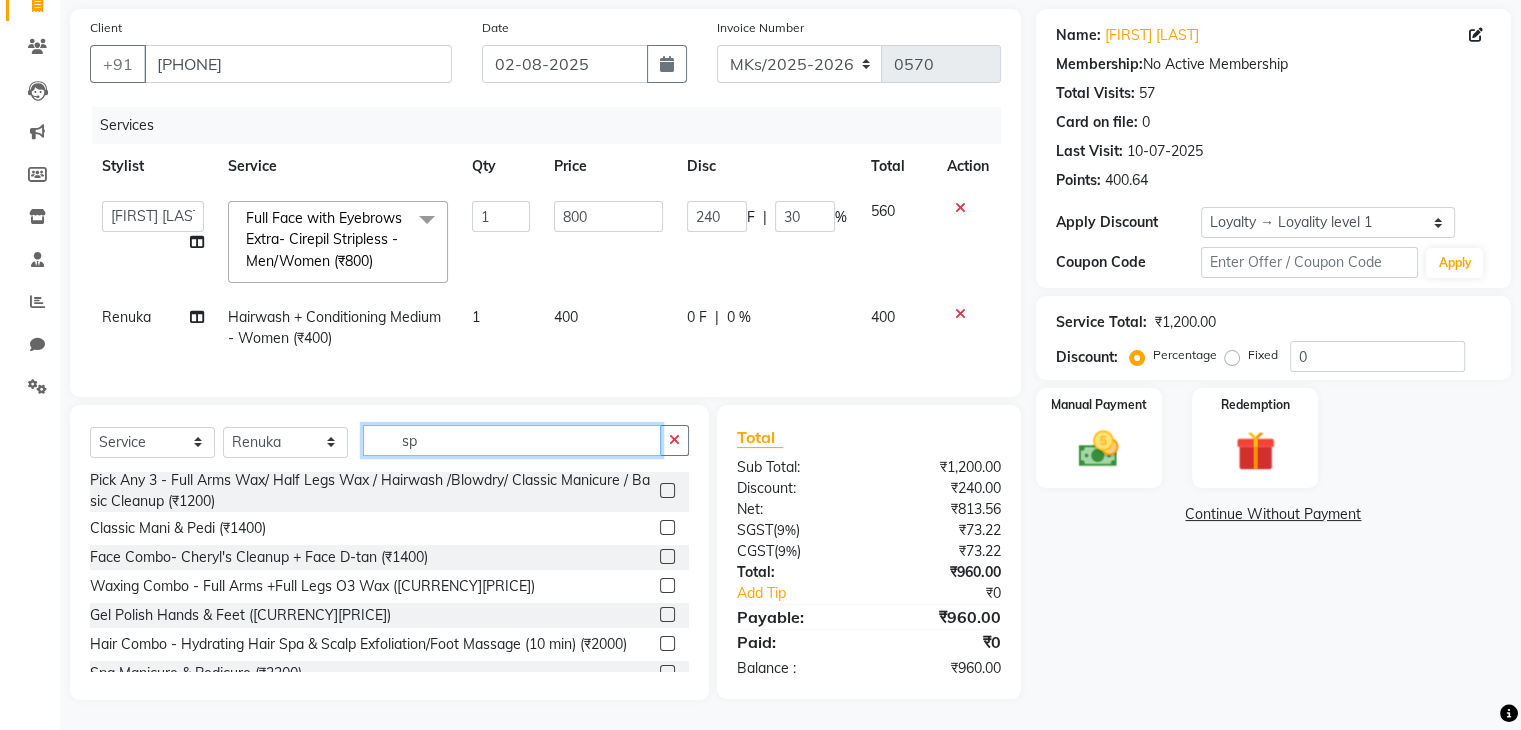 scroll, scrollTop: 0, scrollLeft: 0, axis: both 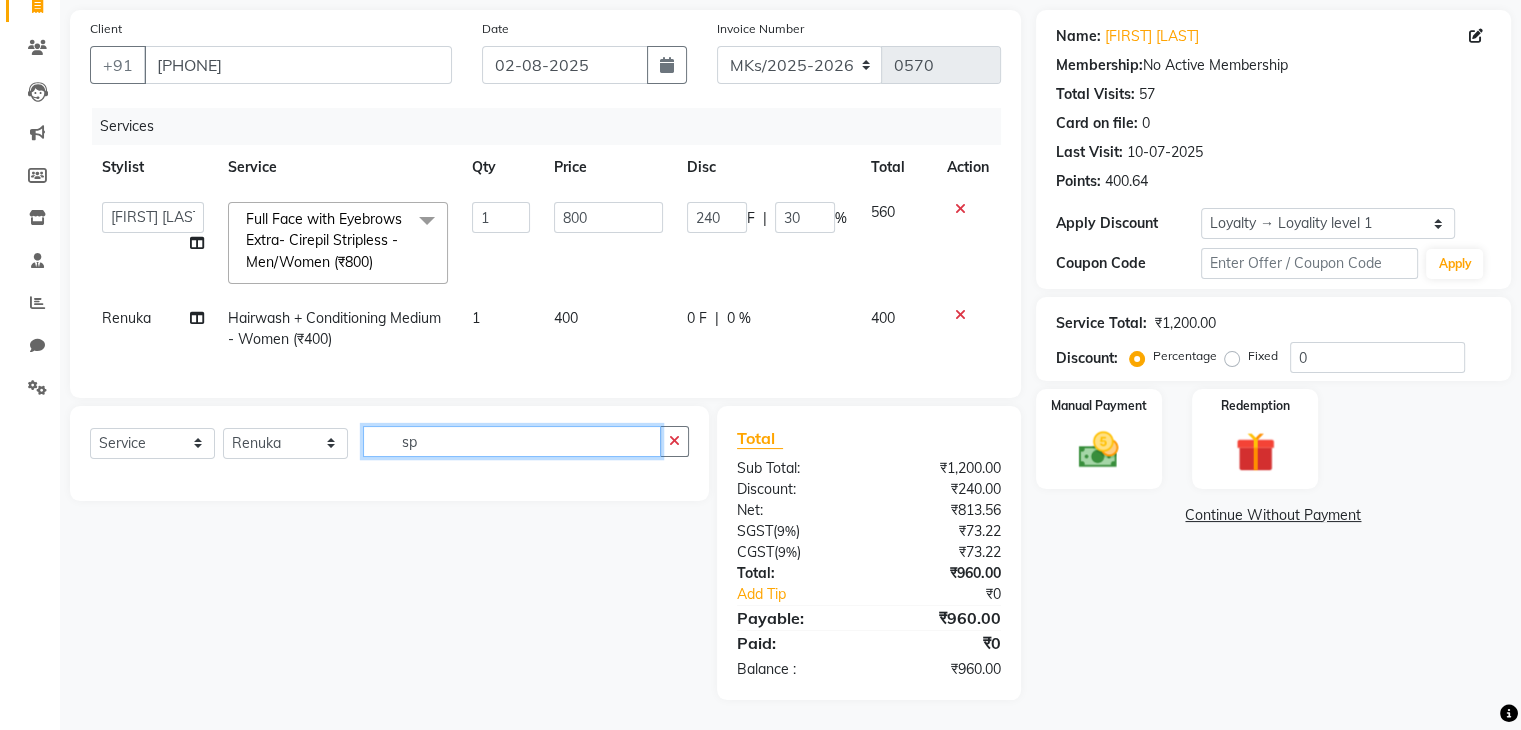 type on "s" 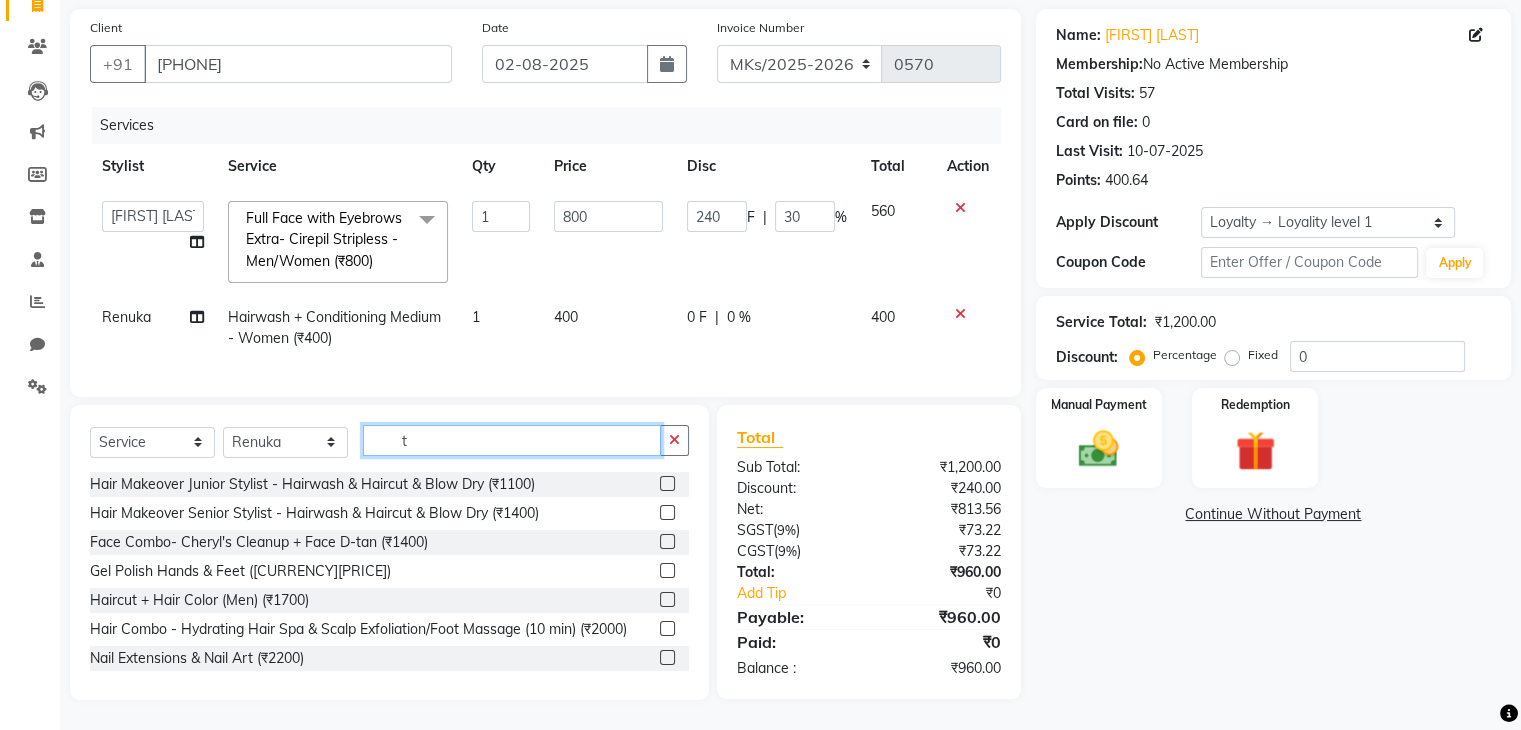 scroll, scrollTop: 157, scrollLeft: 0, axis: vertical 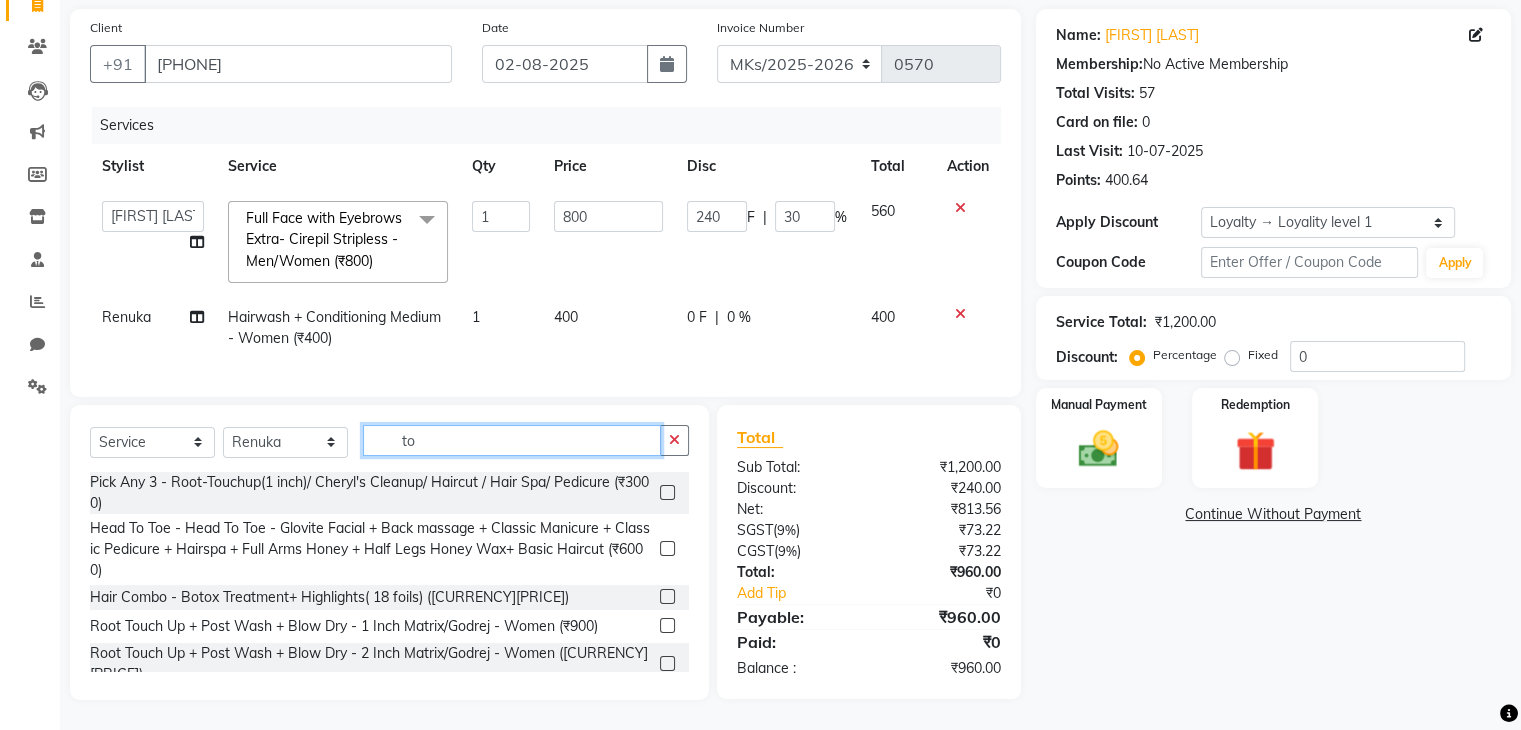 type on "t" 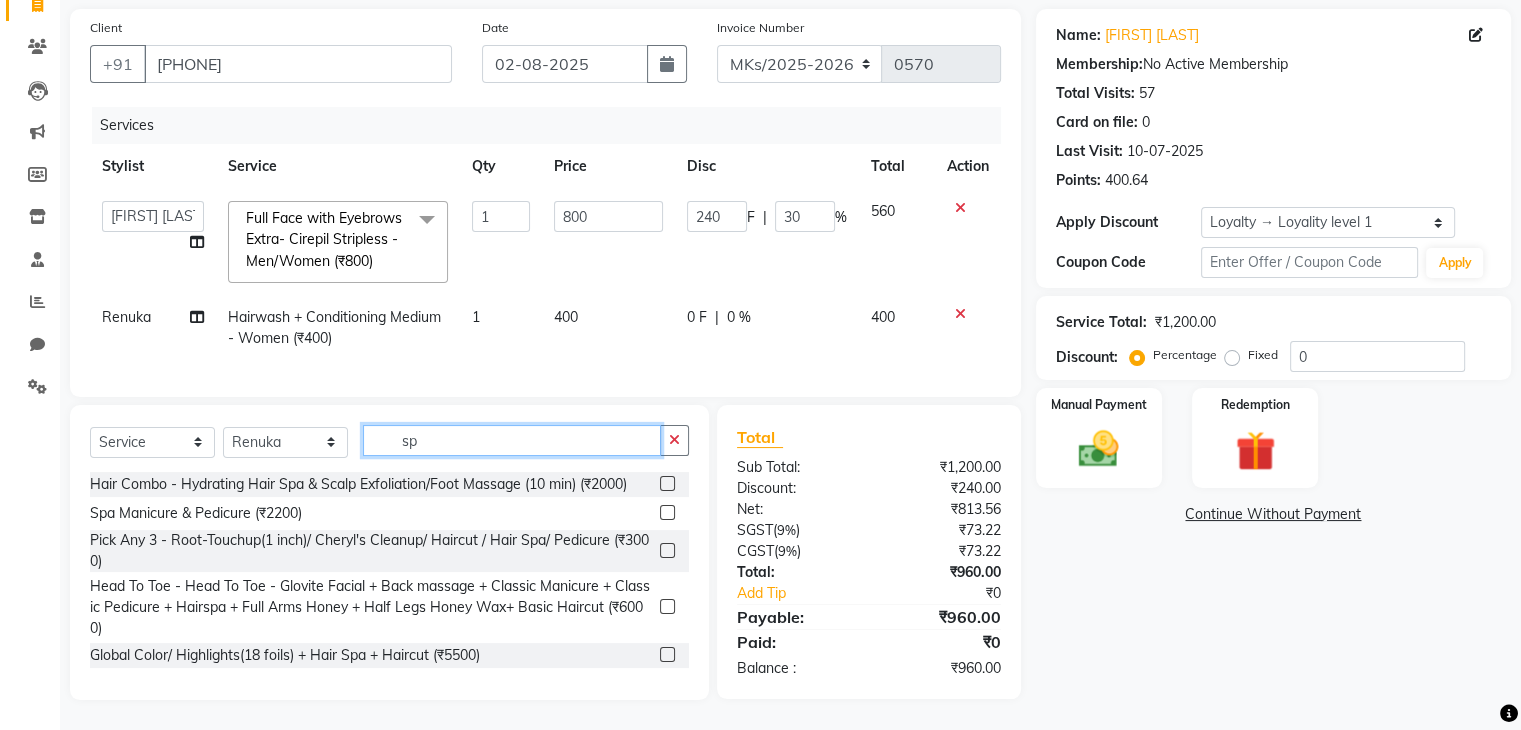 type on "s" 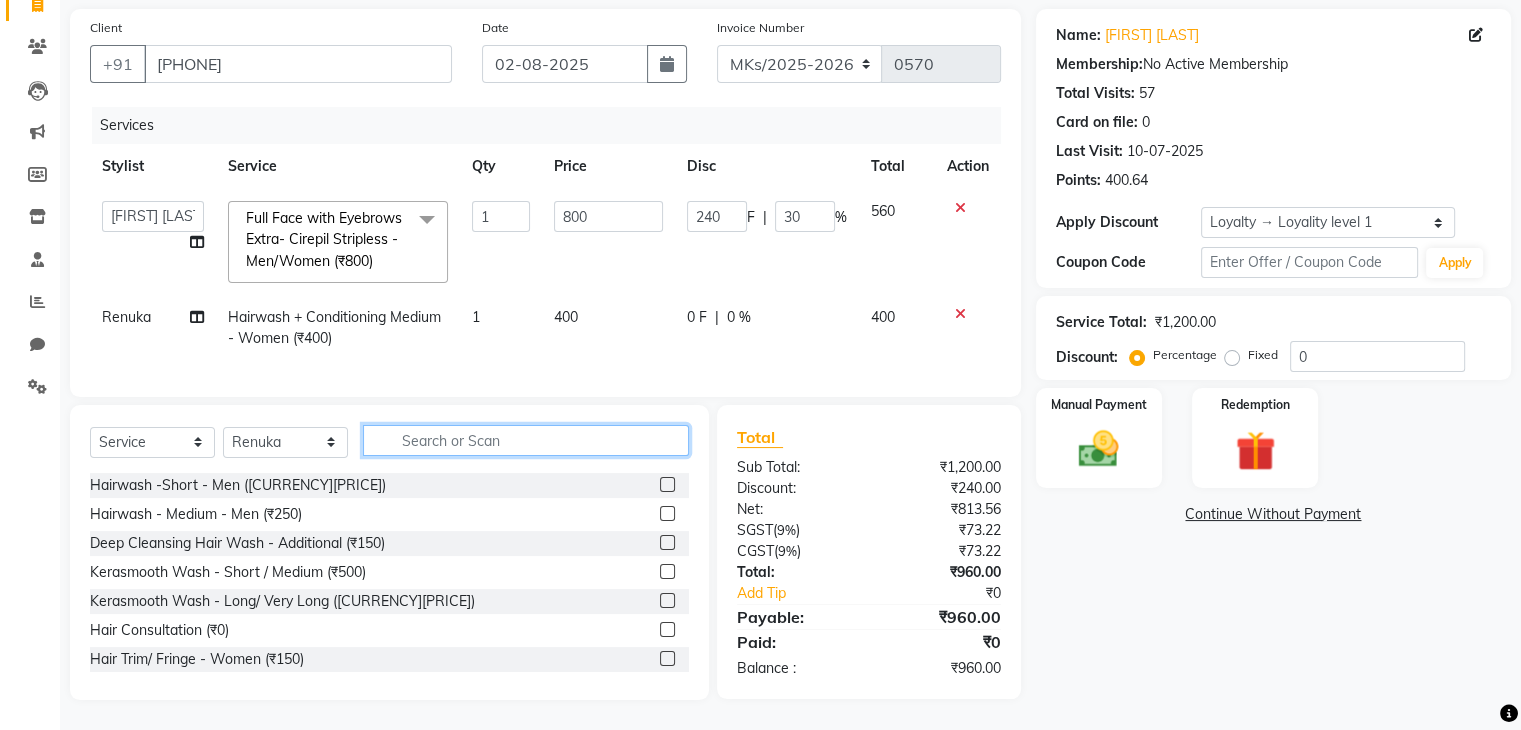 scroll, scrollTop: 1356, scrollLeft: 0, axis: vertical 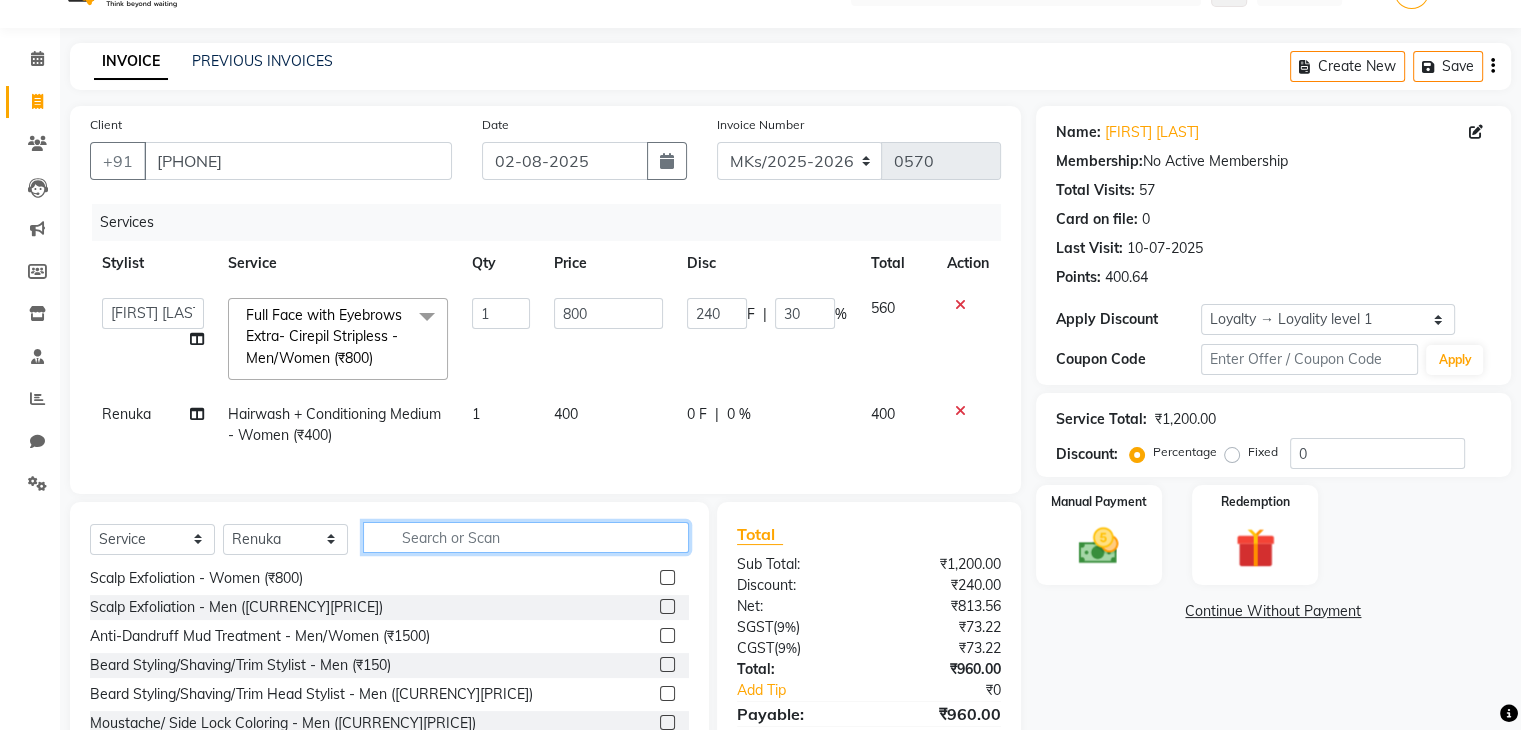 type 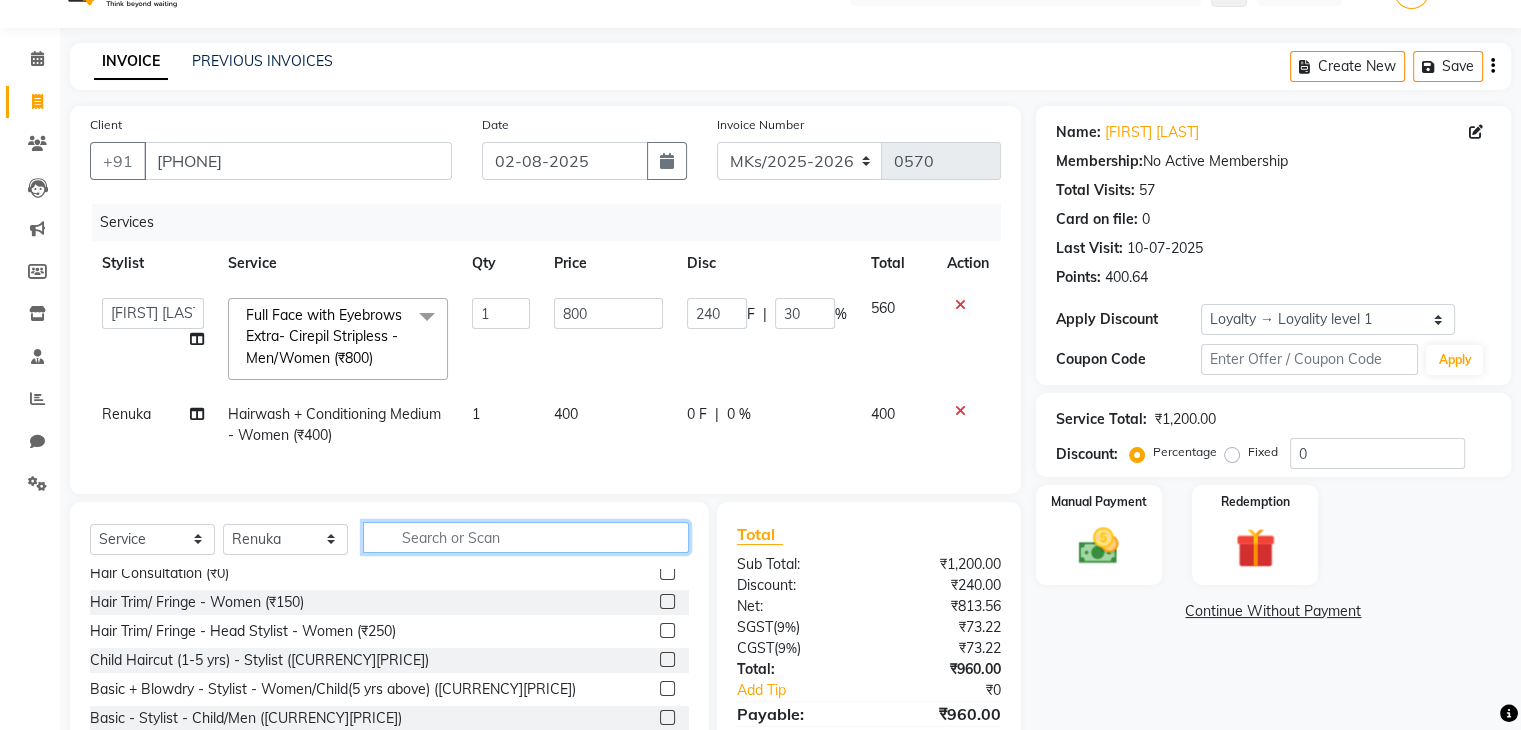 scroll, scrollTop: 996, scrollLeft: 0, axis: vertical 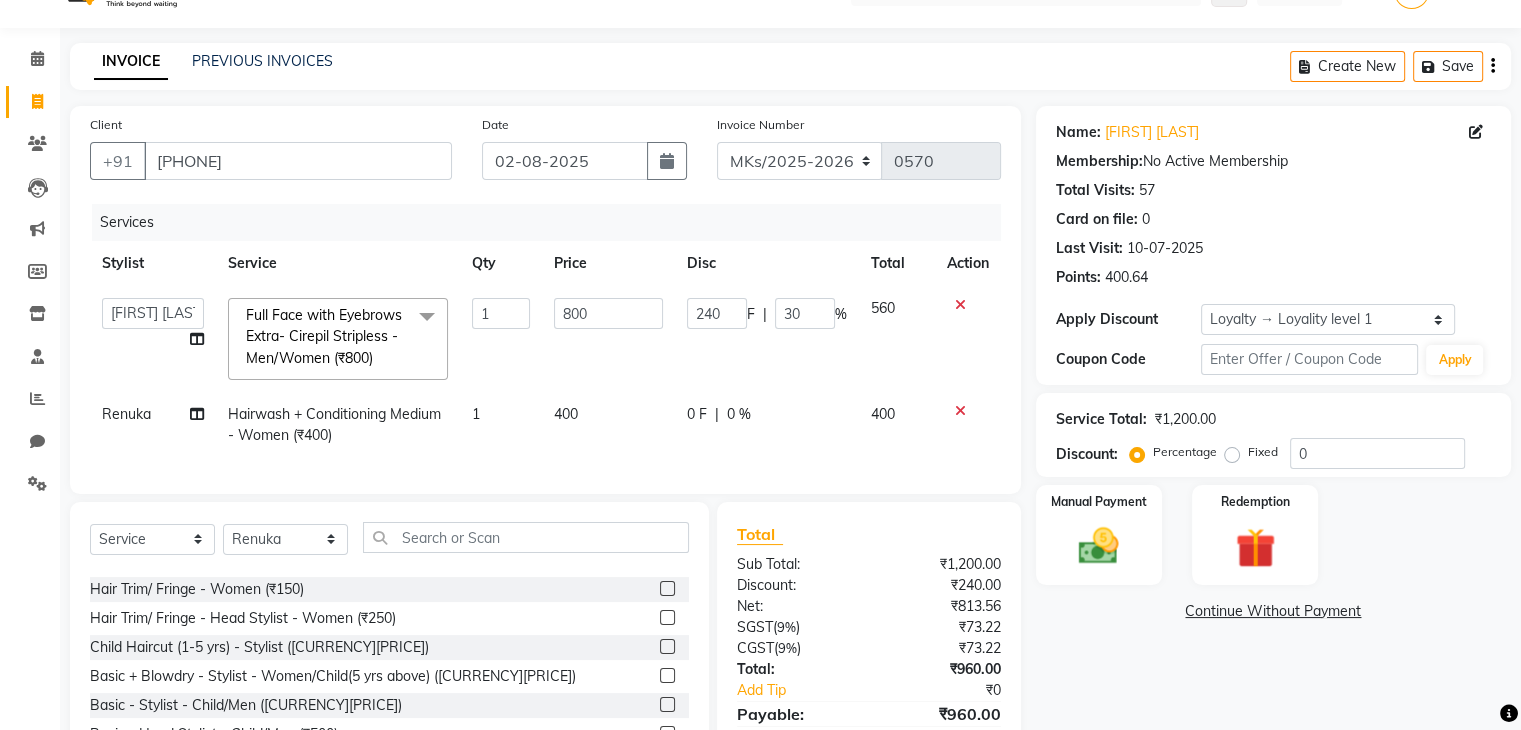 click 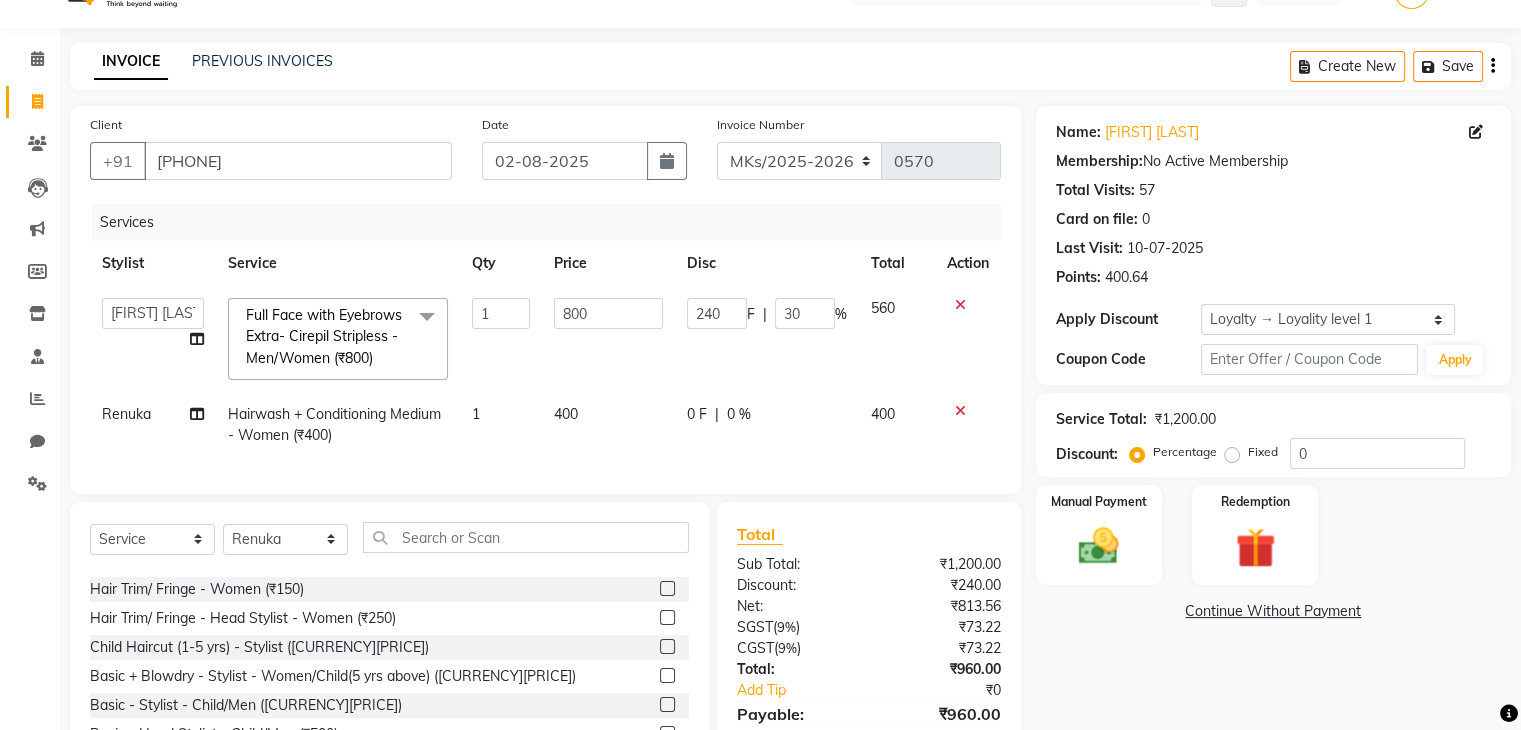 click at bounding box center (666, 589) 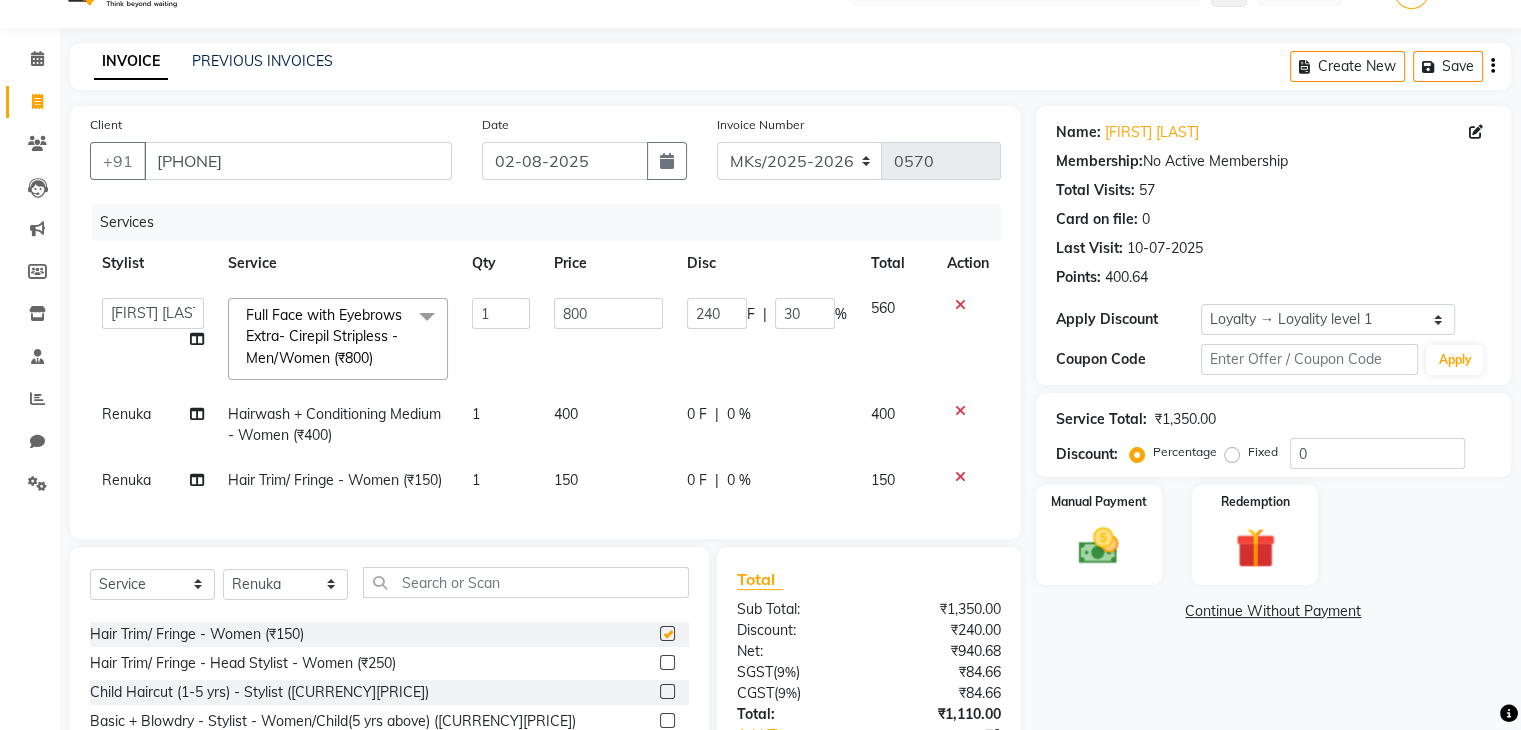 checkbox on "false" 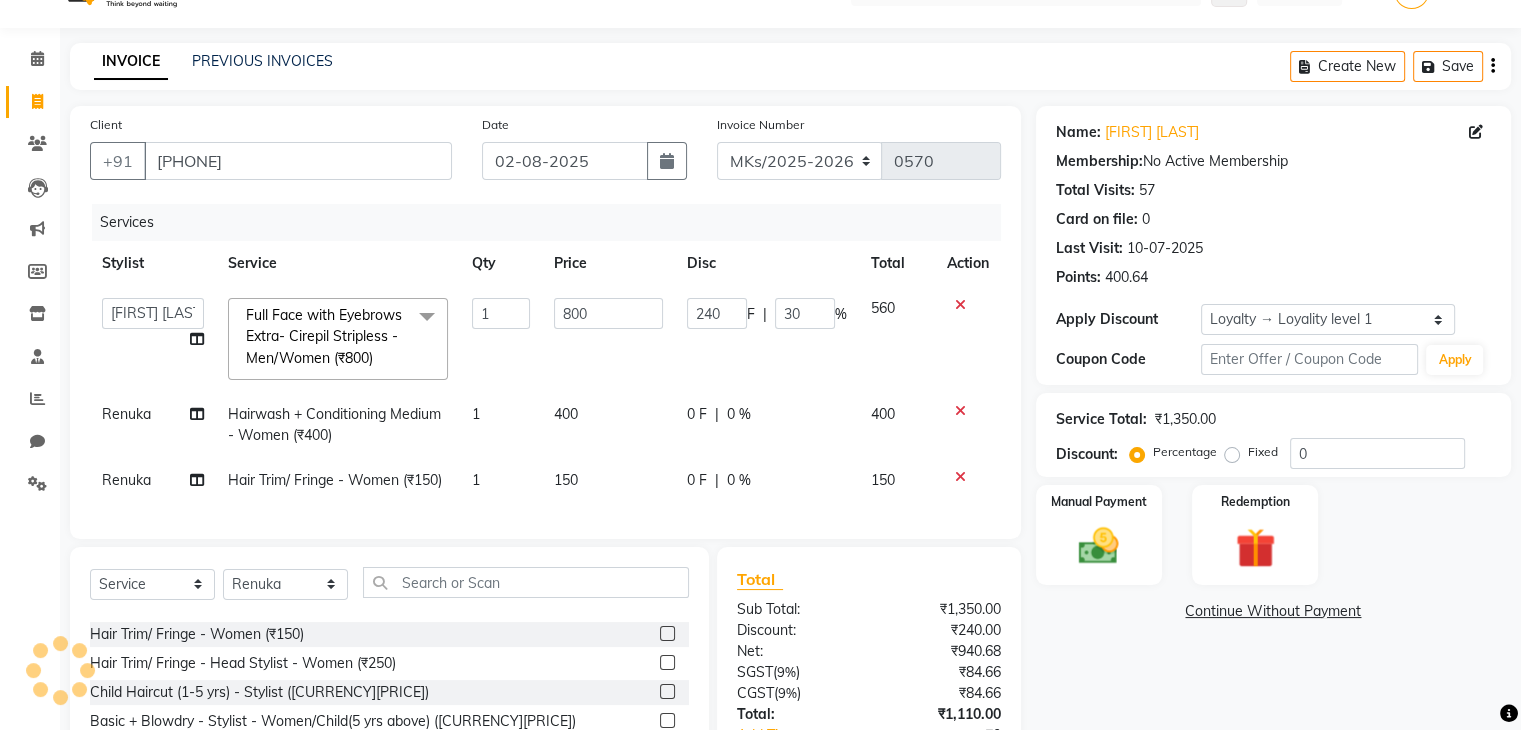 click on "150" 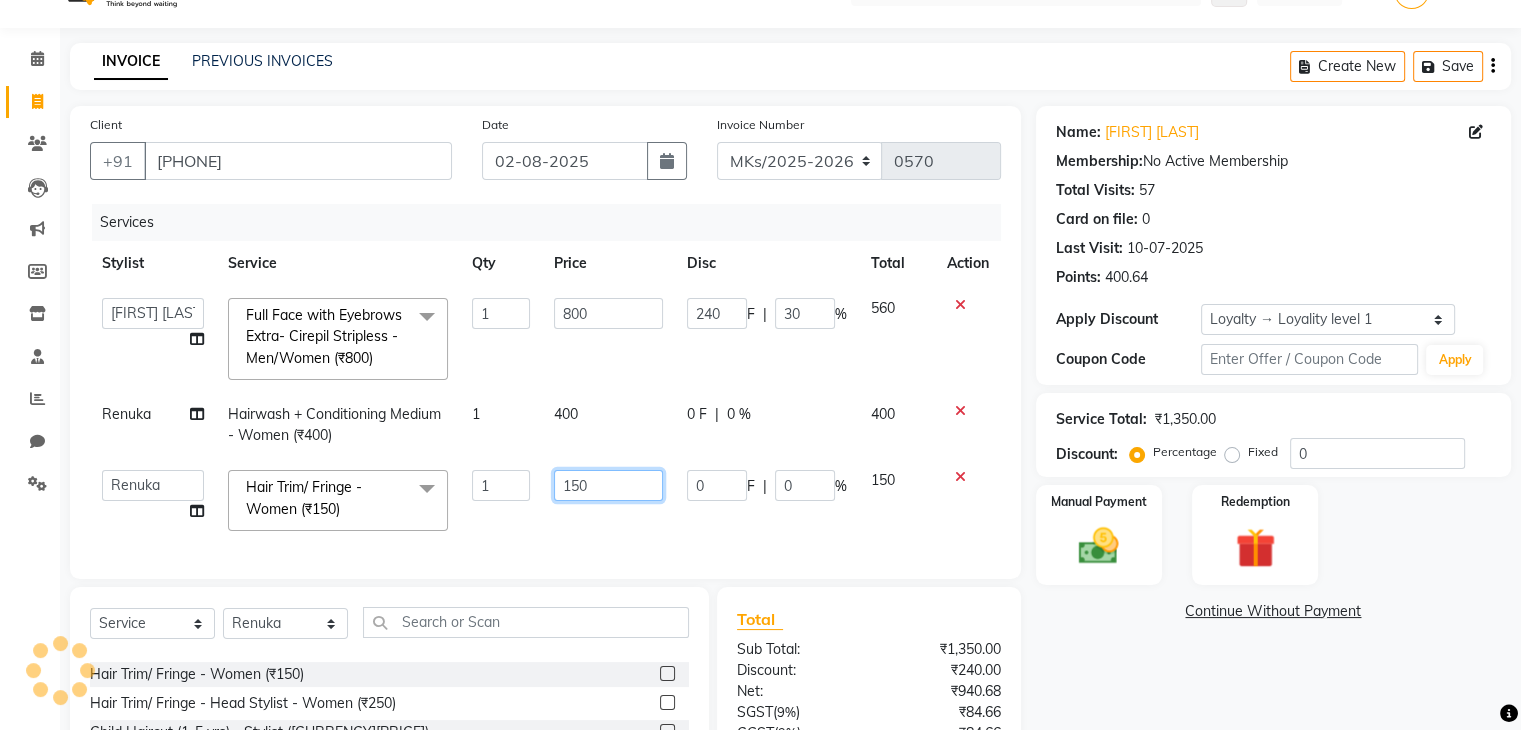 click on "150" 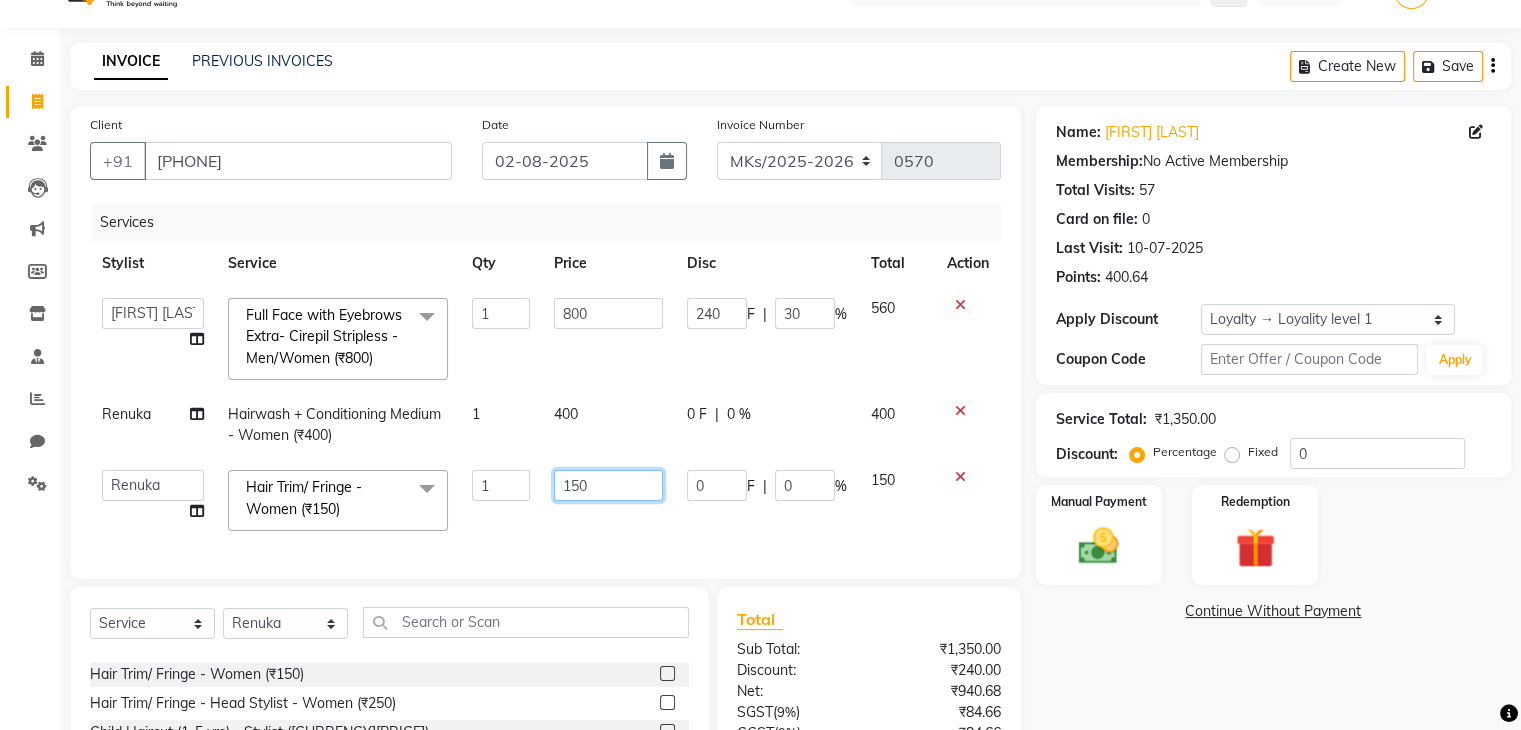 click on "150" 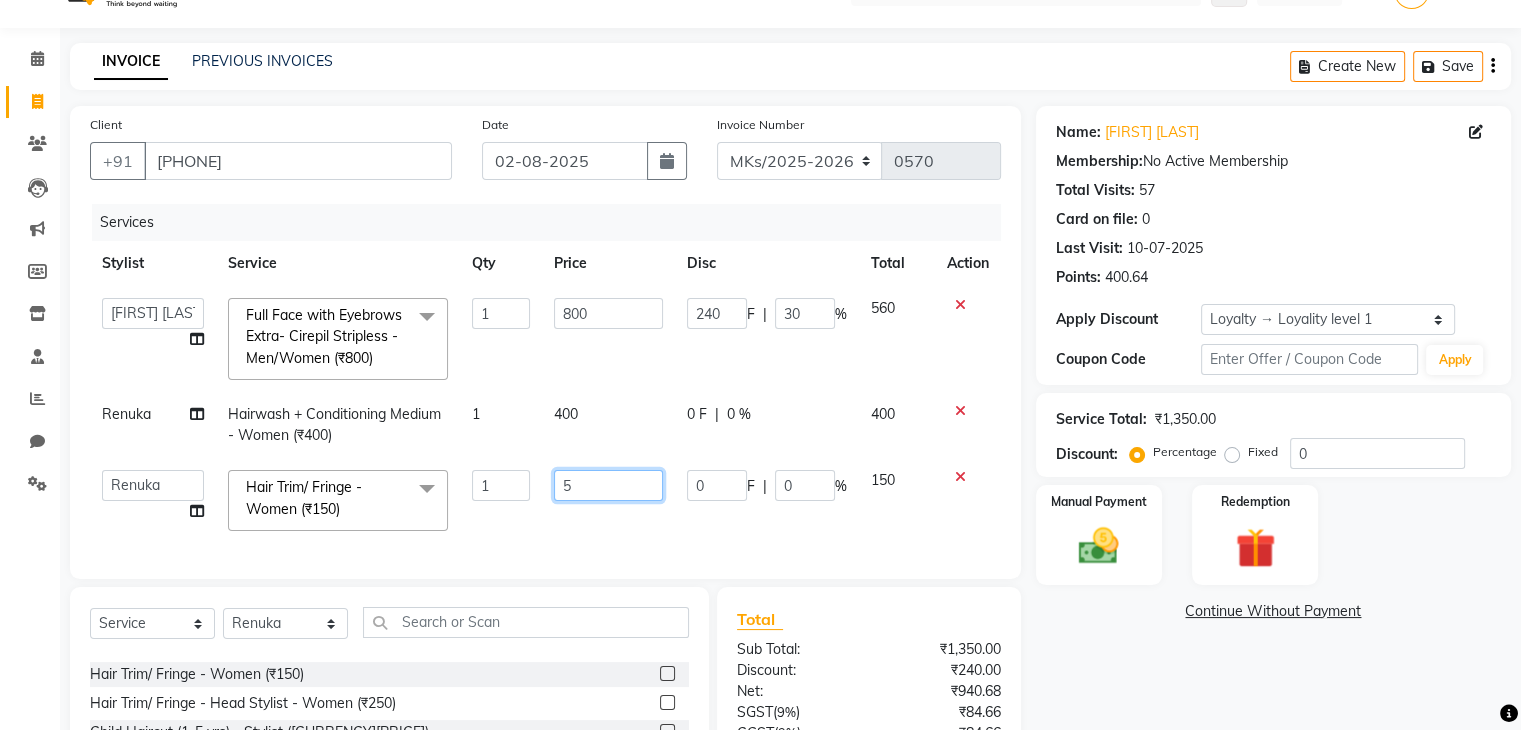 type on "50" 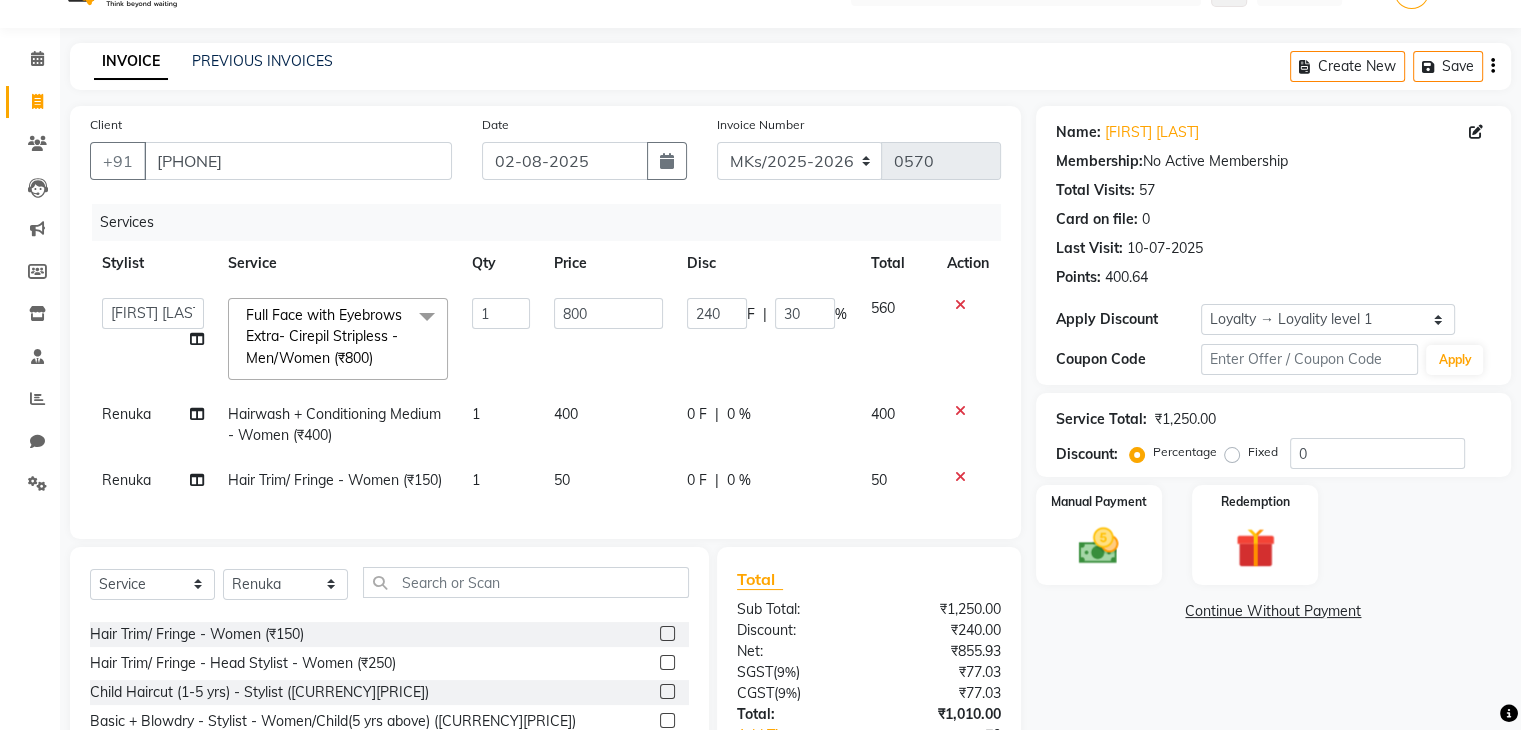click 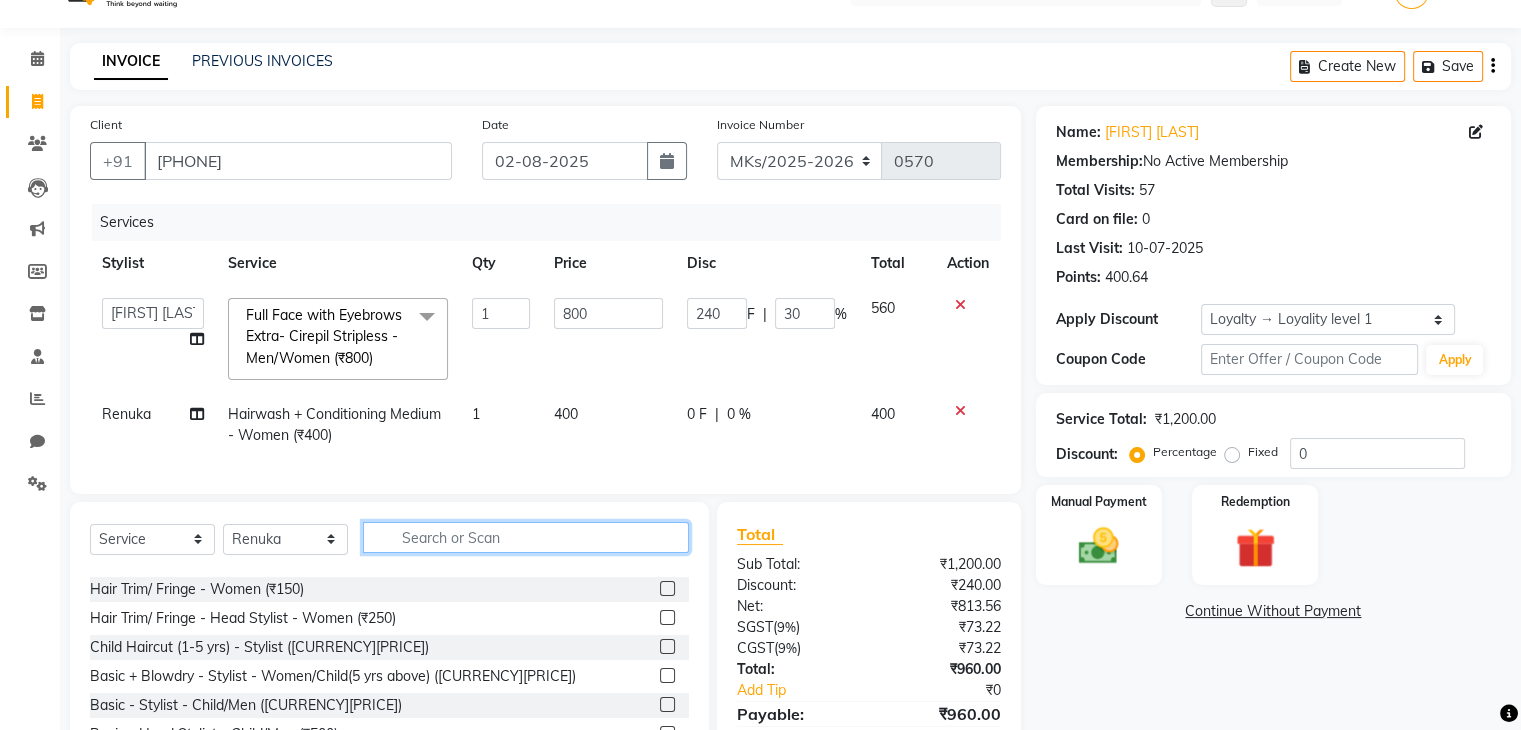 click 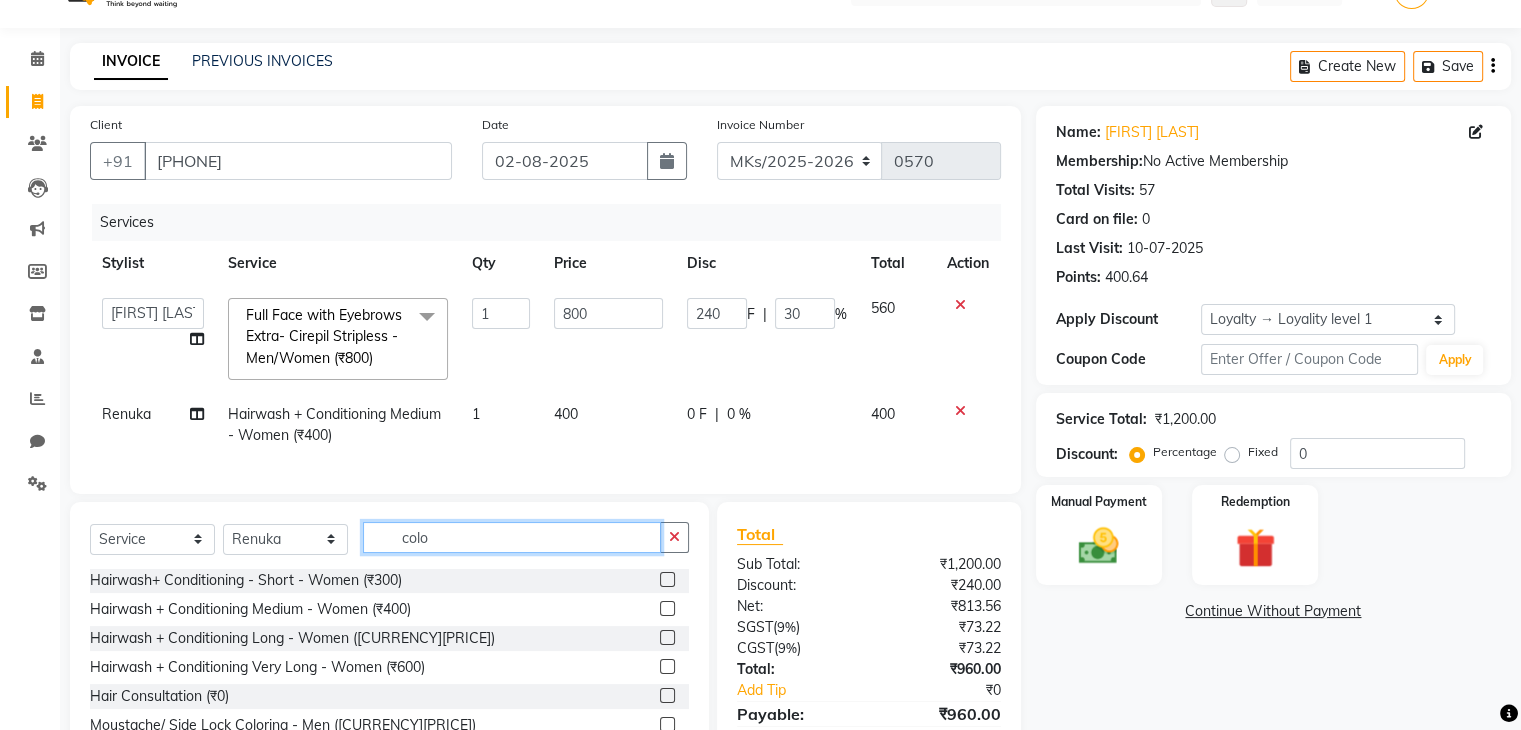 scroll, scrollTop: 0, scrollLeft: 0, axis: both 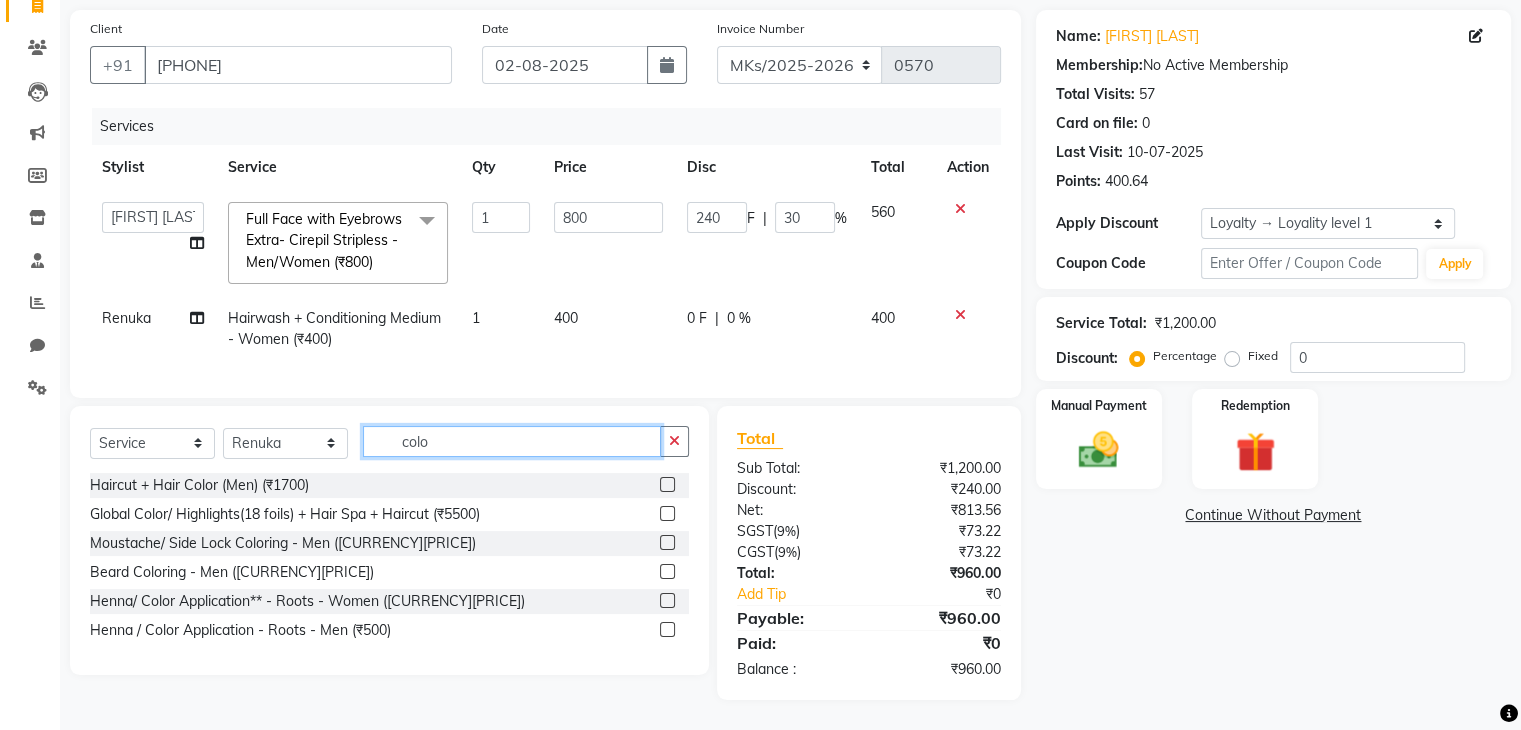 type on "colo" 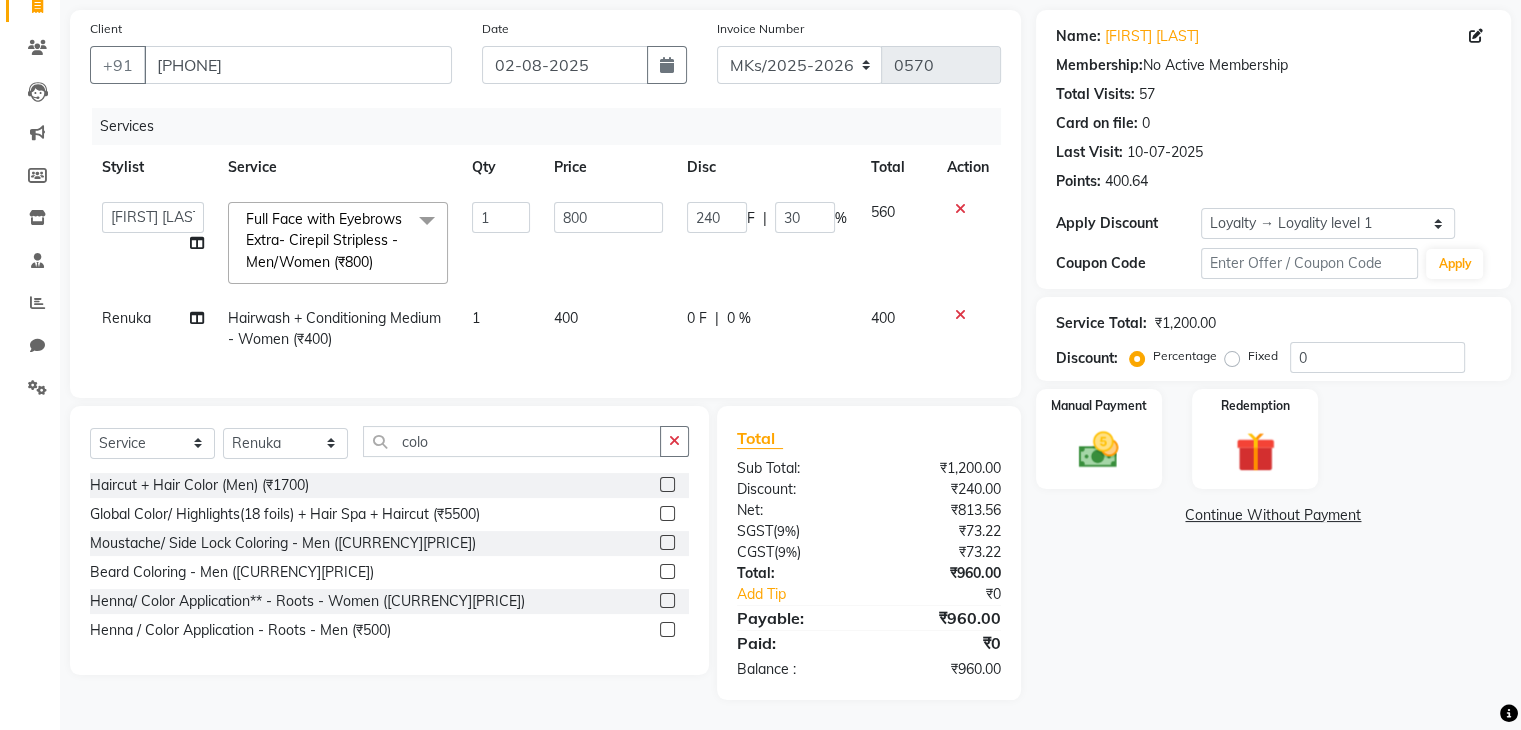 click on "Henna/ Color Application** - Roots - Women ([CURRENCY][PRICE])" 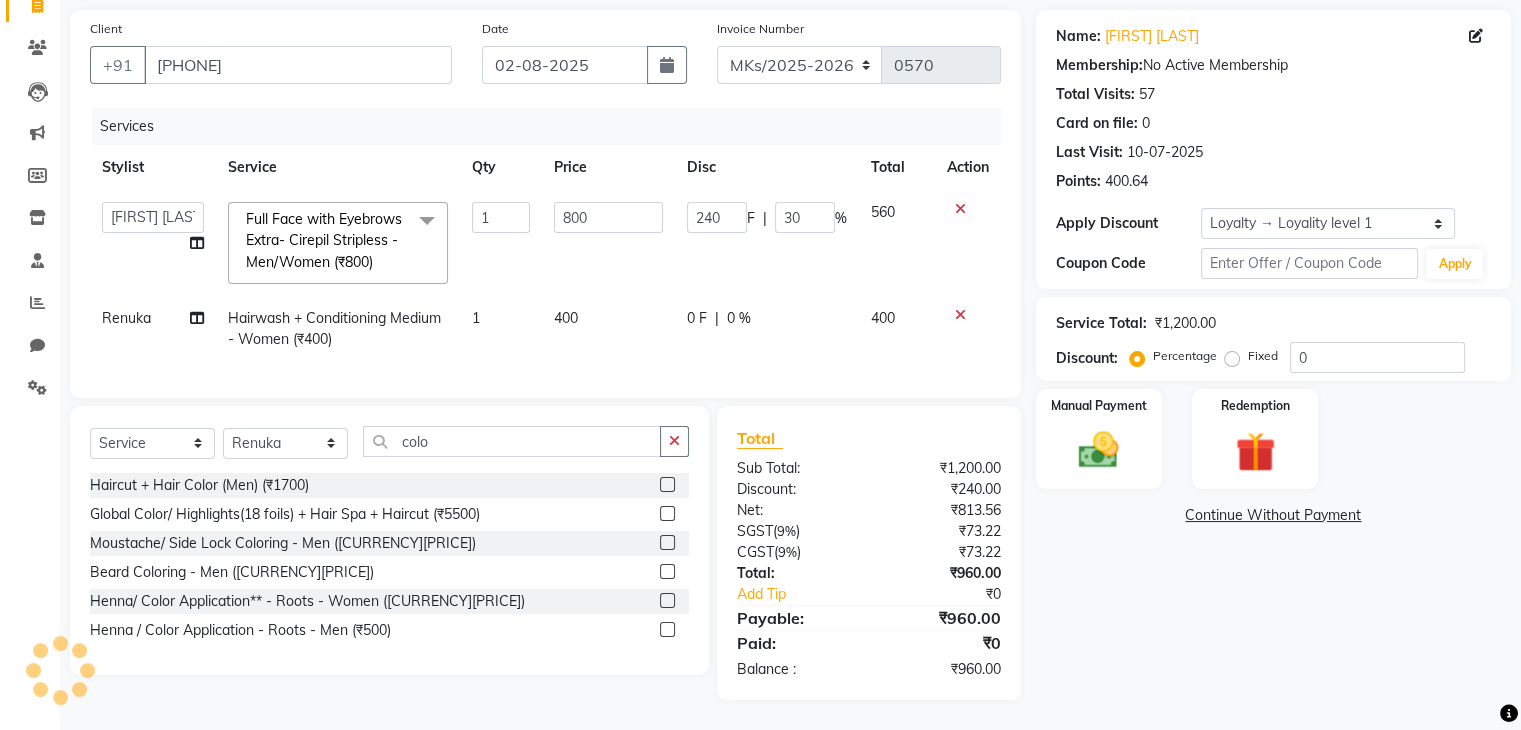click 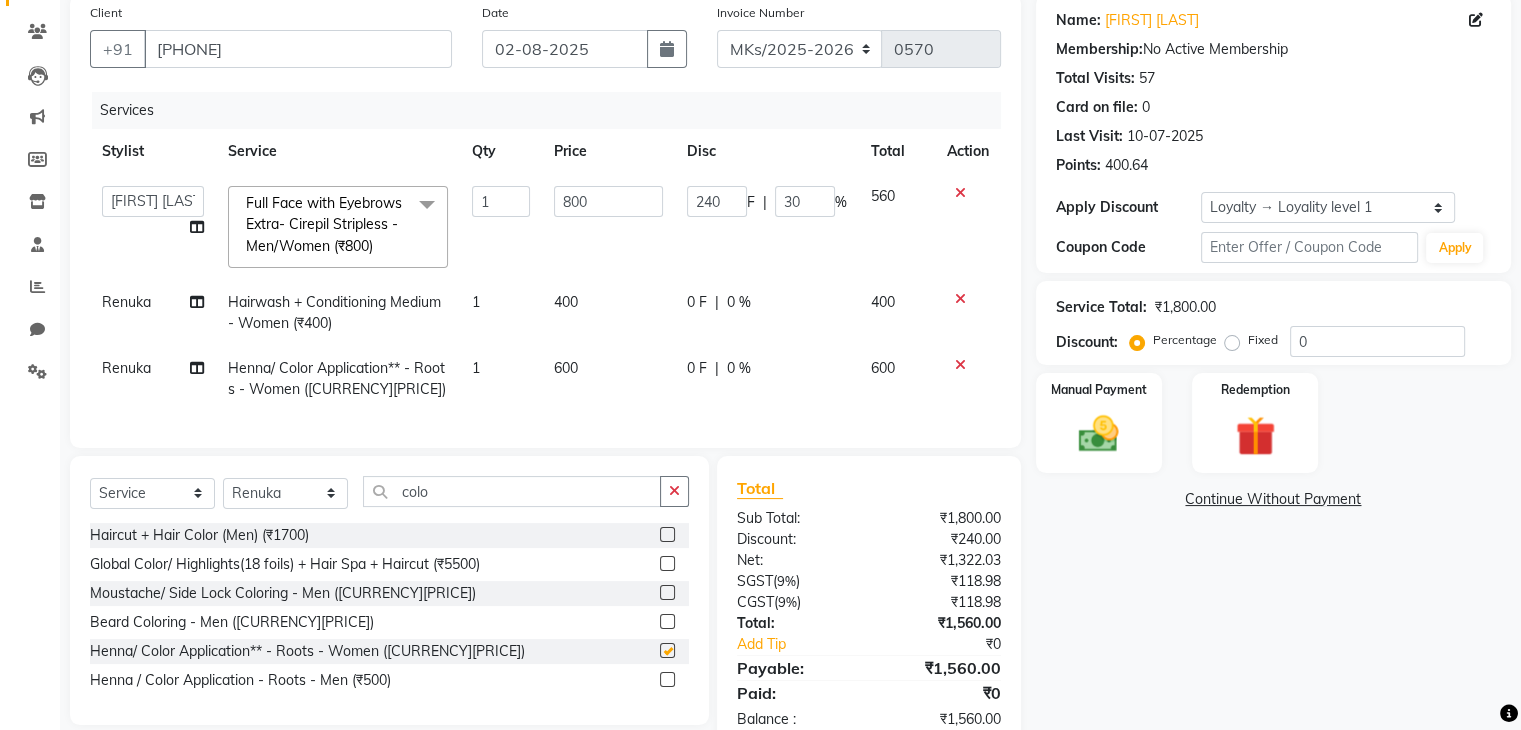 checkbox on "false" 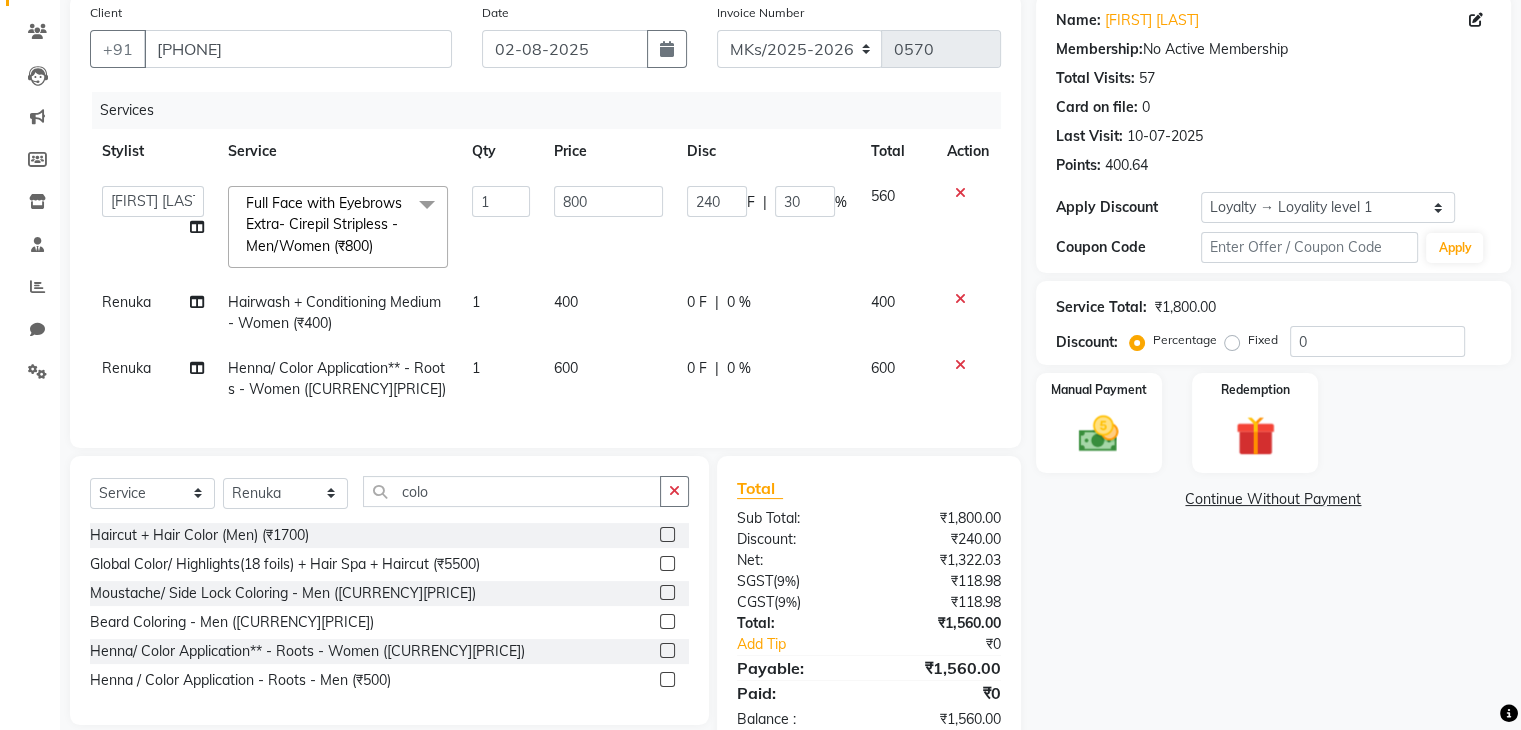 click on "600" 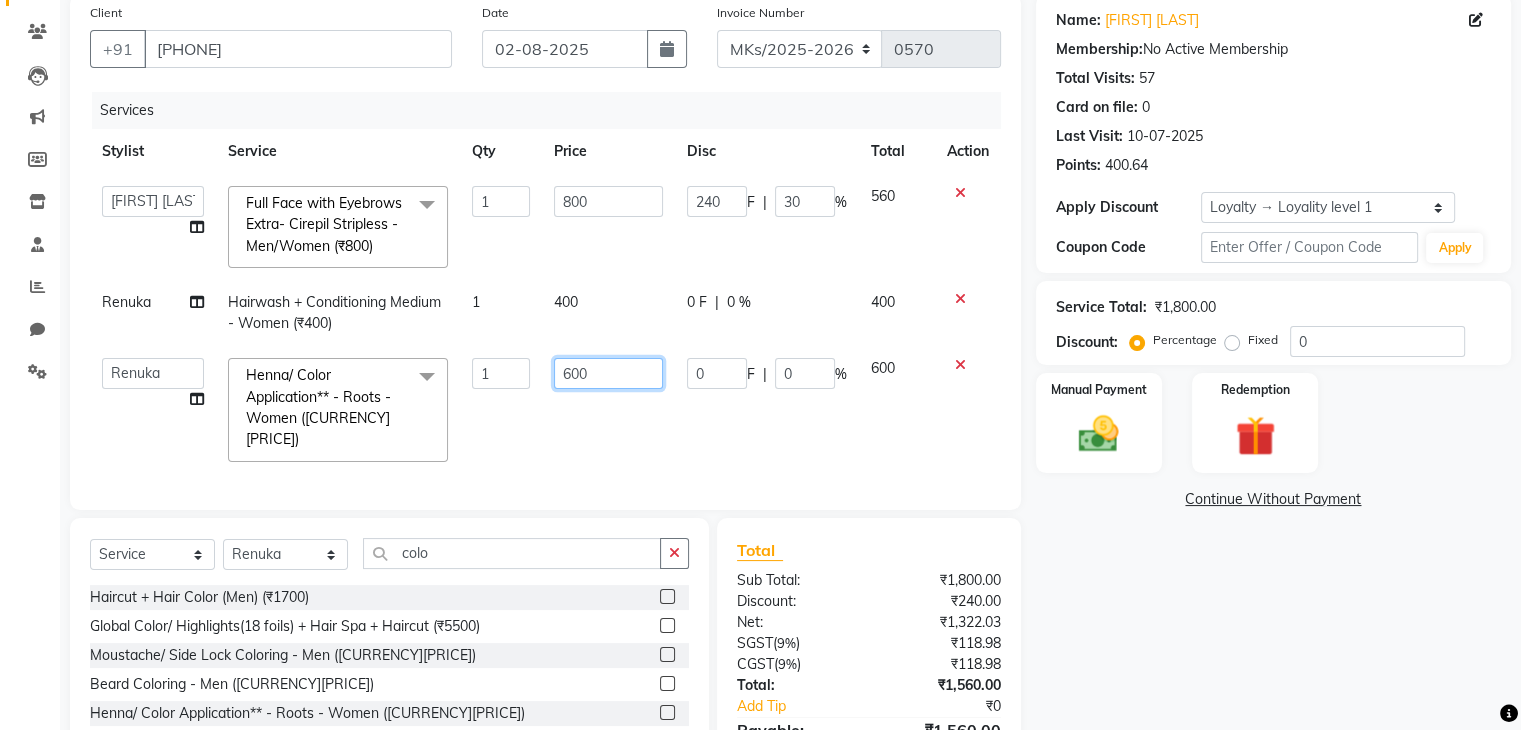 click on "600" 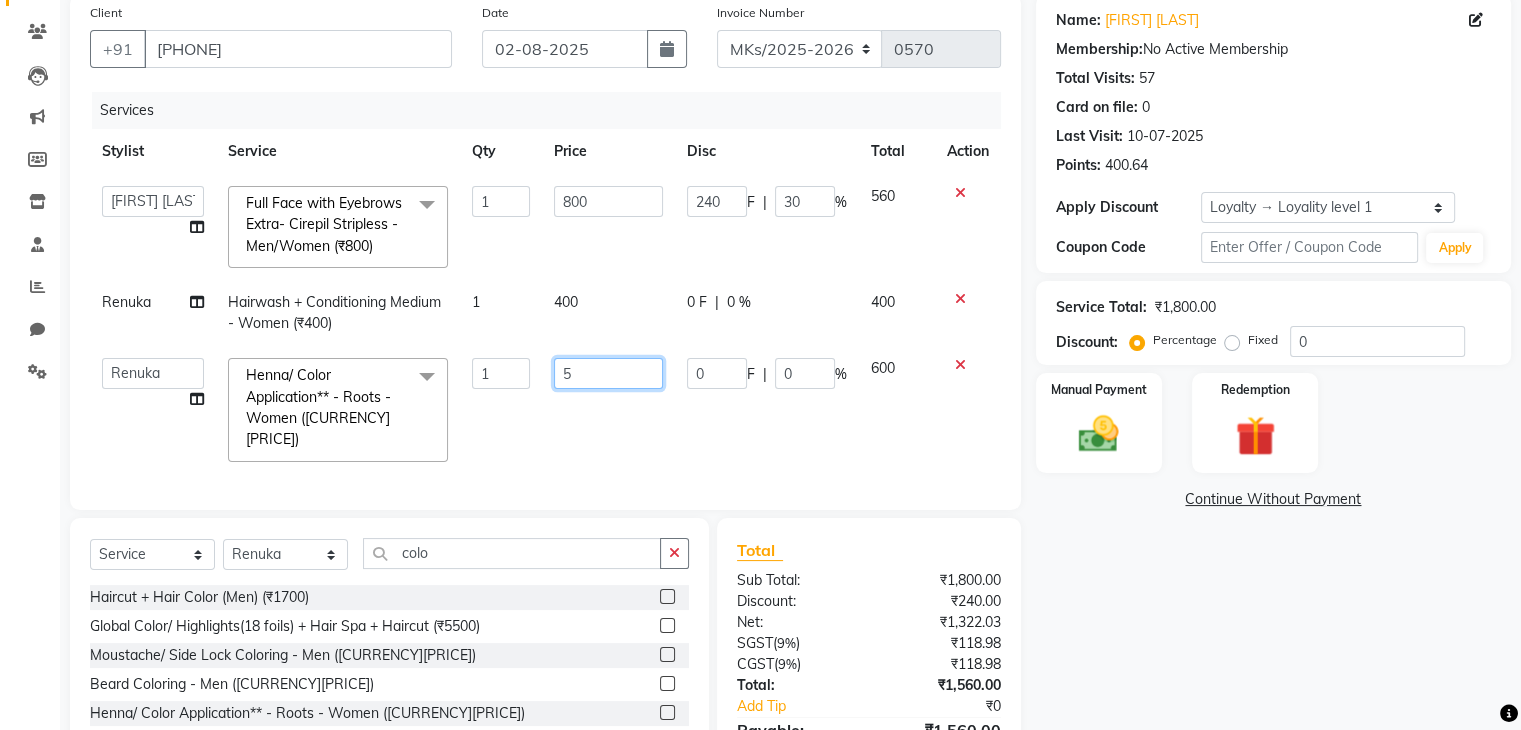 type on "50" 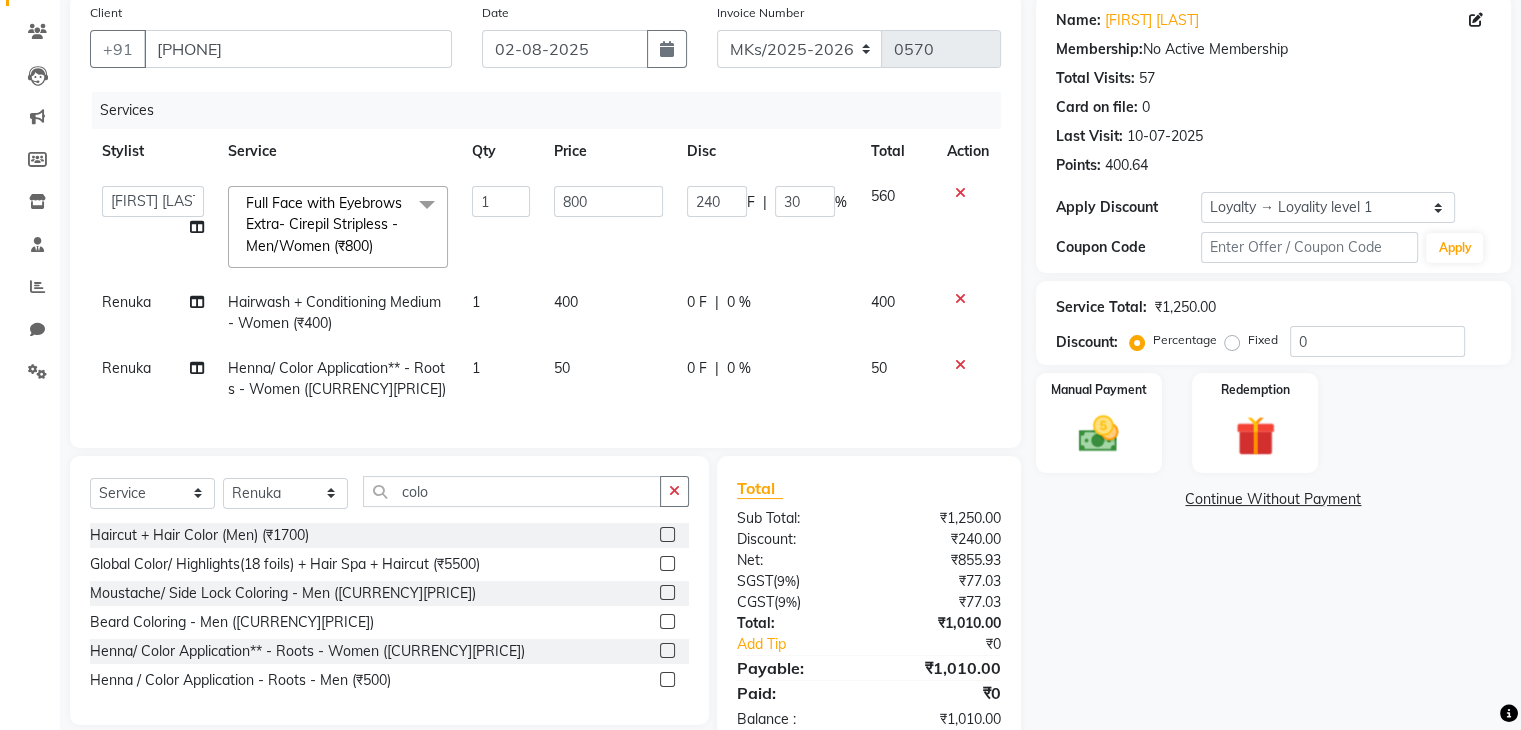click on "Services Stylist Service Qty Price Disc Total Action  [FIRST] [LAST]   Minsi   Ramesh   Renuka   Riya   Sandhaya   Santoshi  Full Face with Eyebrows Extra- Cirepil Stripless - Men/Women (₹800)  x Hair Makeover  Junior Stylist - Hairwash & Haircut & Blow Dry (₹1100) Hair Makeover  Senior Stylist - Hairwash & Haircut & Blow Dry (₹1400) Pick Any 3 - Full Arms Wax/ Half Legs Wax /  Hairwash /Blowdry/ Classic Manicure / Basic Cleanup (₹1200) Classic Mani & Pedi (₹1400) Face Combo- Cheryl's Cleanup + Face D-tan (₹1400) Waxing Combo - Full Arms +Full Legs O3 Wax (₹1500) Gel Polish Hands & Feet (₹1500) Haircut + Hair Color (Men) (₹1700) Hair Combo - Hydrating Hair Spa & Scalp Exfoliation/Foot Massage (10 min) (₹2000) Spa Manicure & Pedicure (₹2200) Nail Extensions & Nail Art (₹2200) Feet Combo - Classic Pedicure + Heel Peel + Classic  Manicure/Paraffin wax  (₹2500) Pick Any 3 - Root-Touchup(1 inch)/ Cheryl's Cleanup/ Haircut / Hair Spa/  Pedicure (₹3000) O3 Facial + O3 D-tan (₹3800) 1 F" 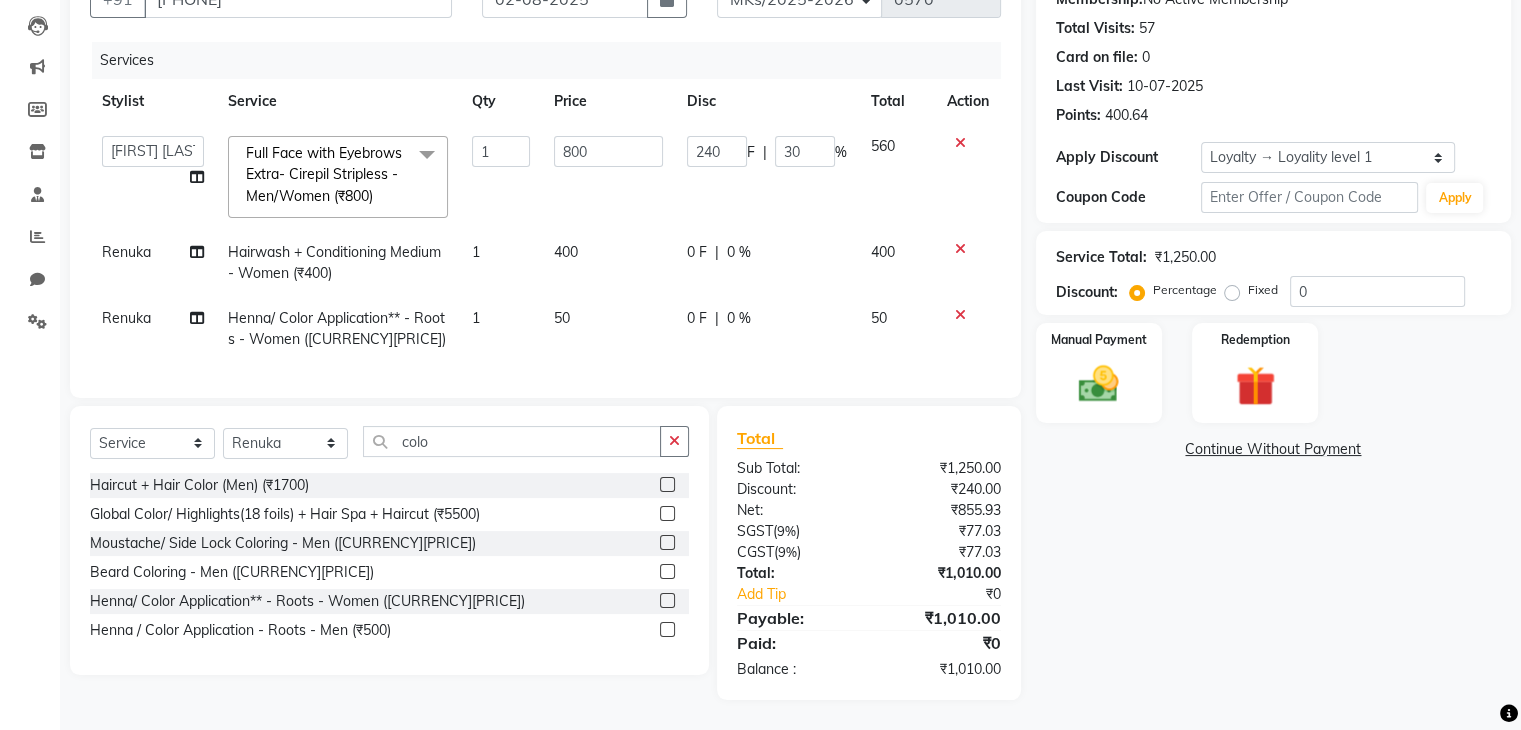 scroll, scrollTop: 0, scrollLeft: 0, axis: both 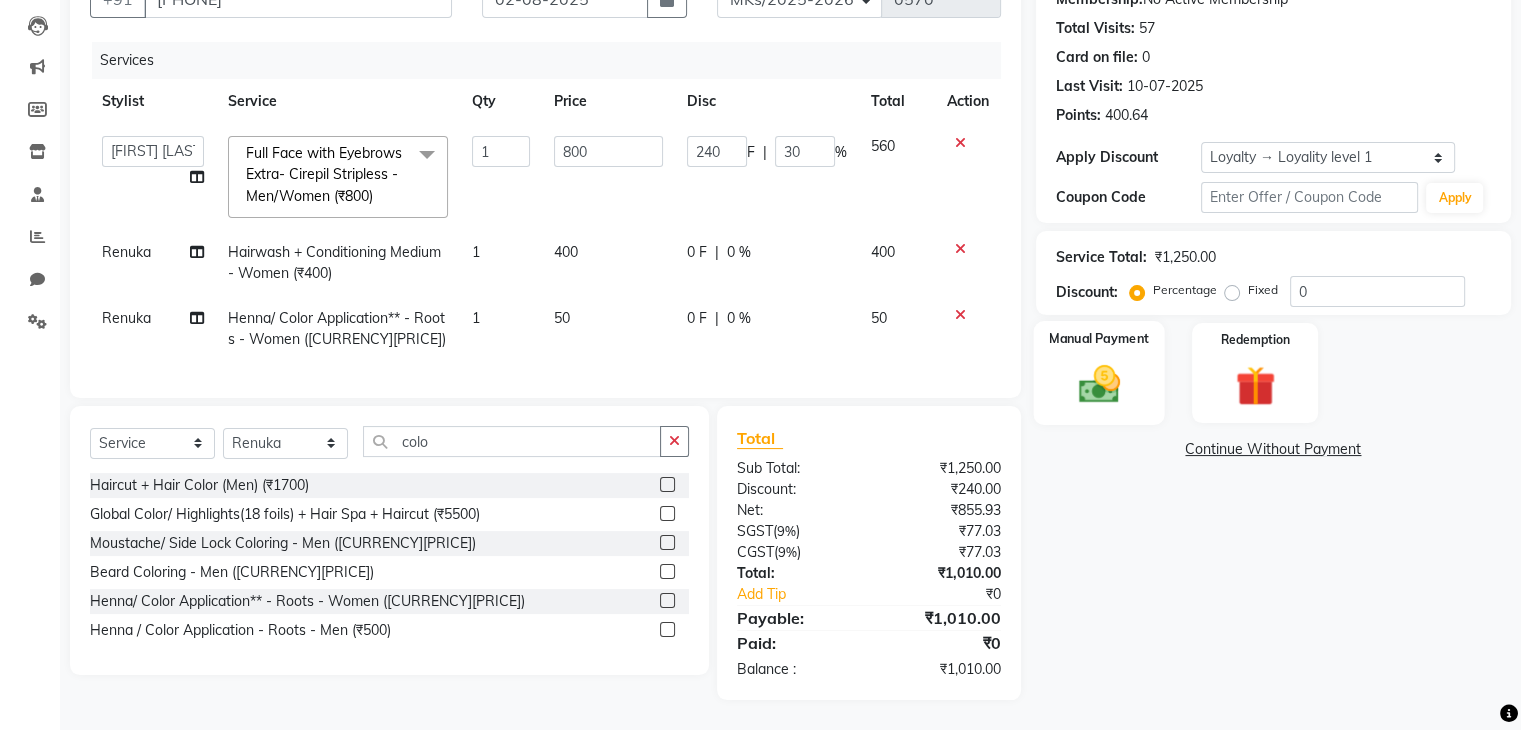 click 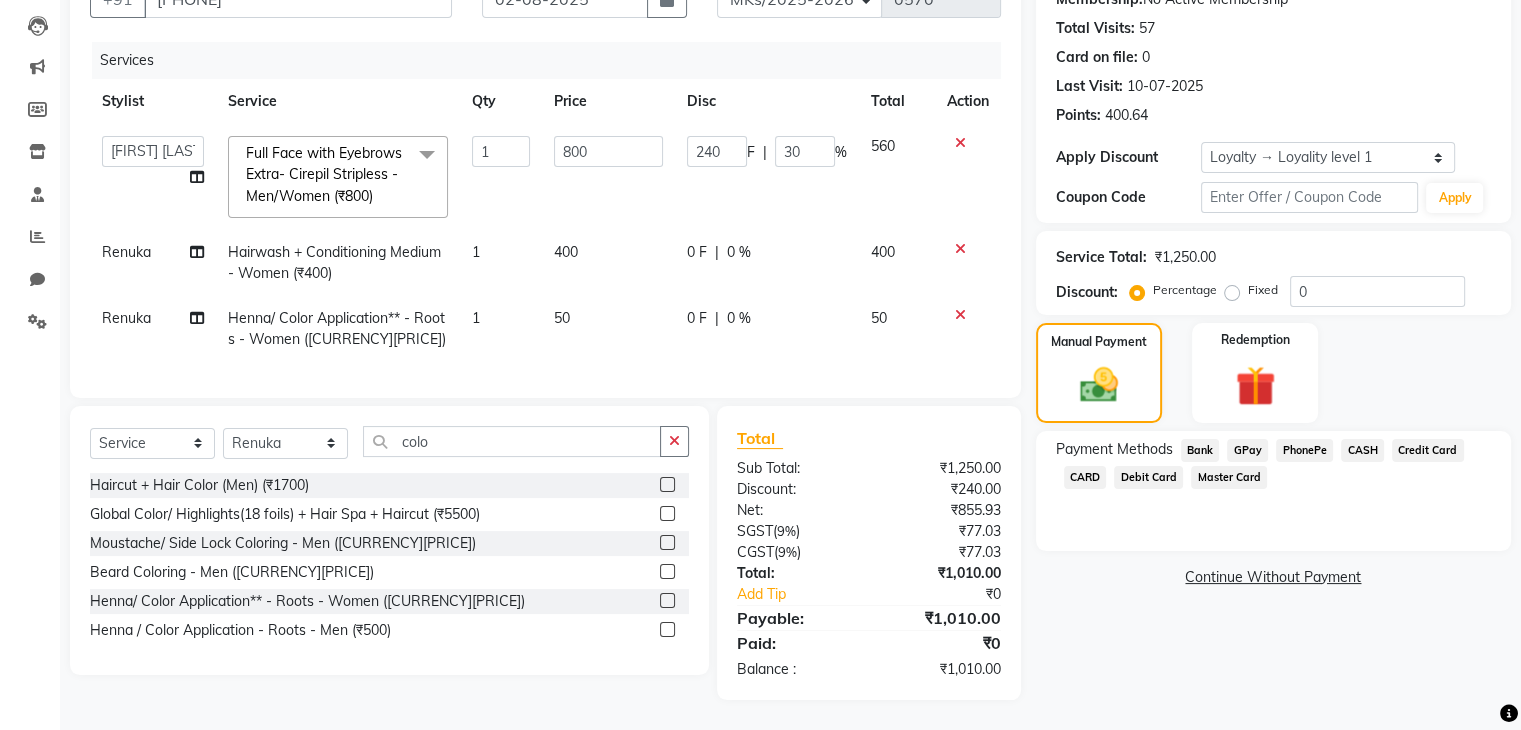 click on "GPay" 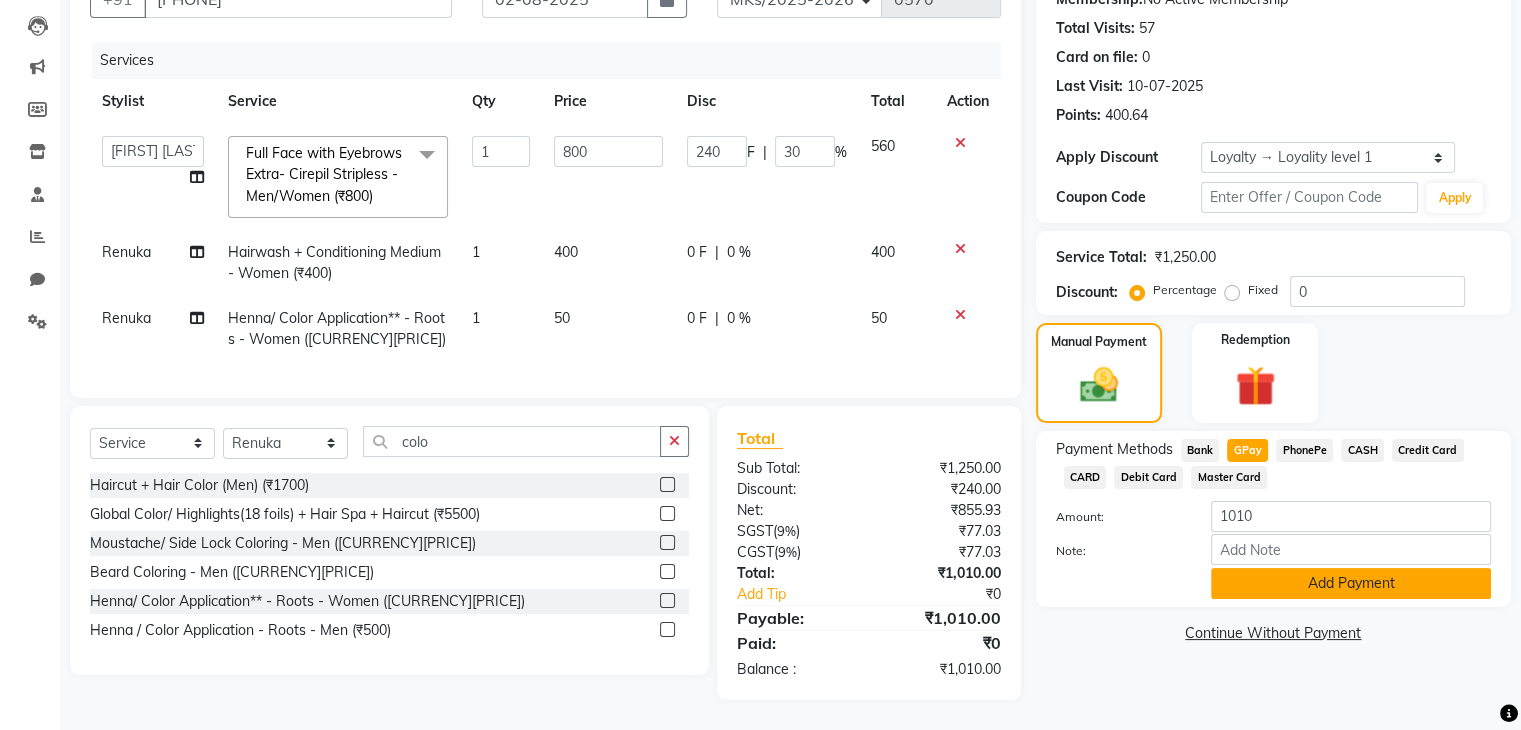 click on "Add Payment" 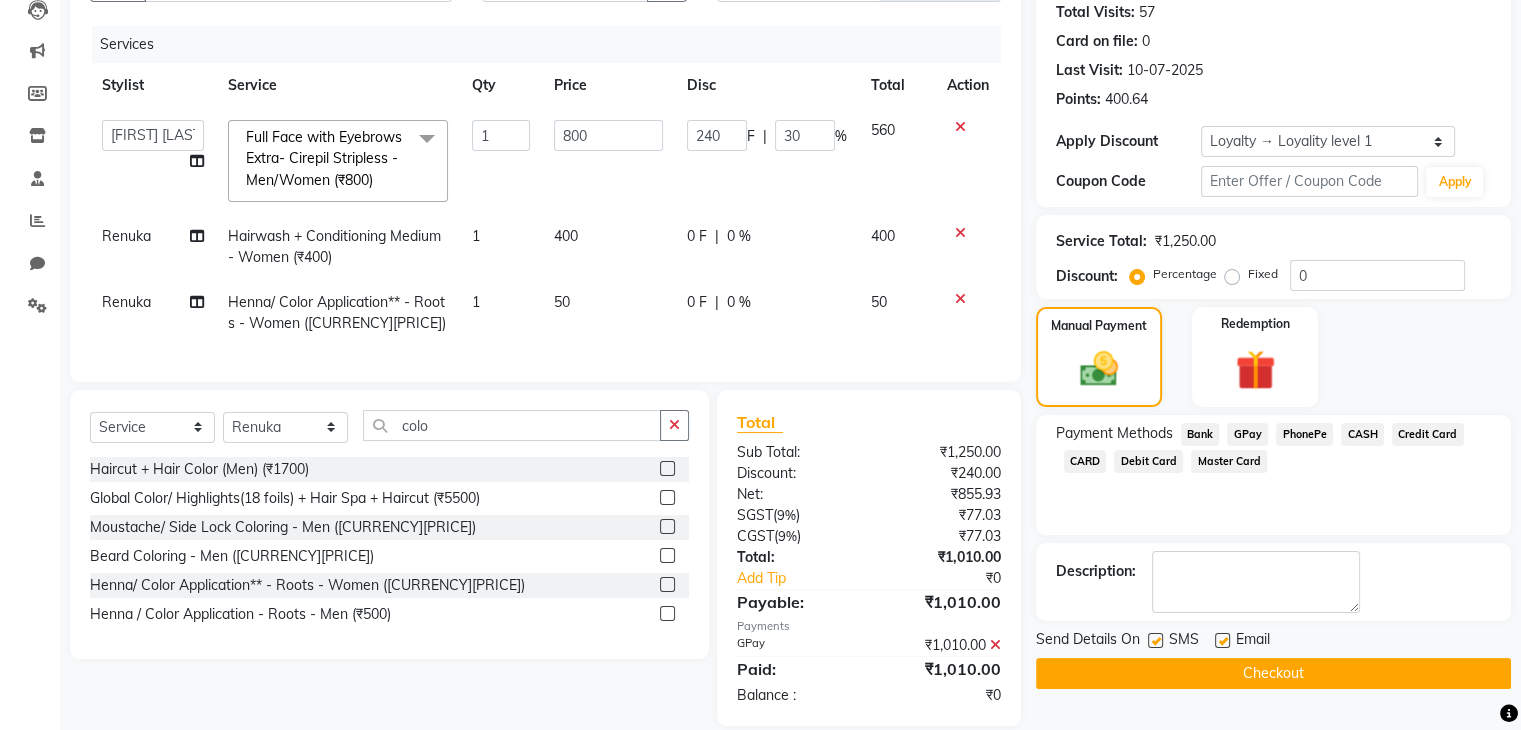 click on "Checkout" 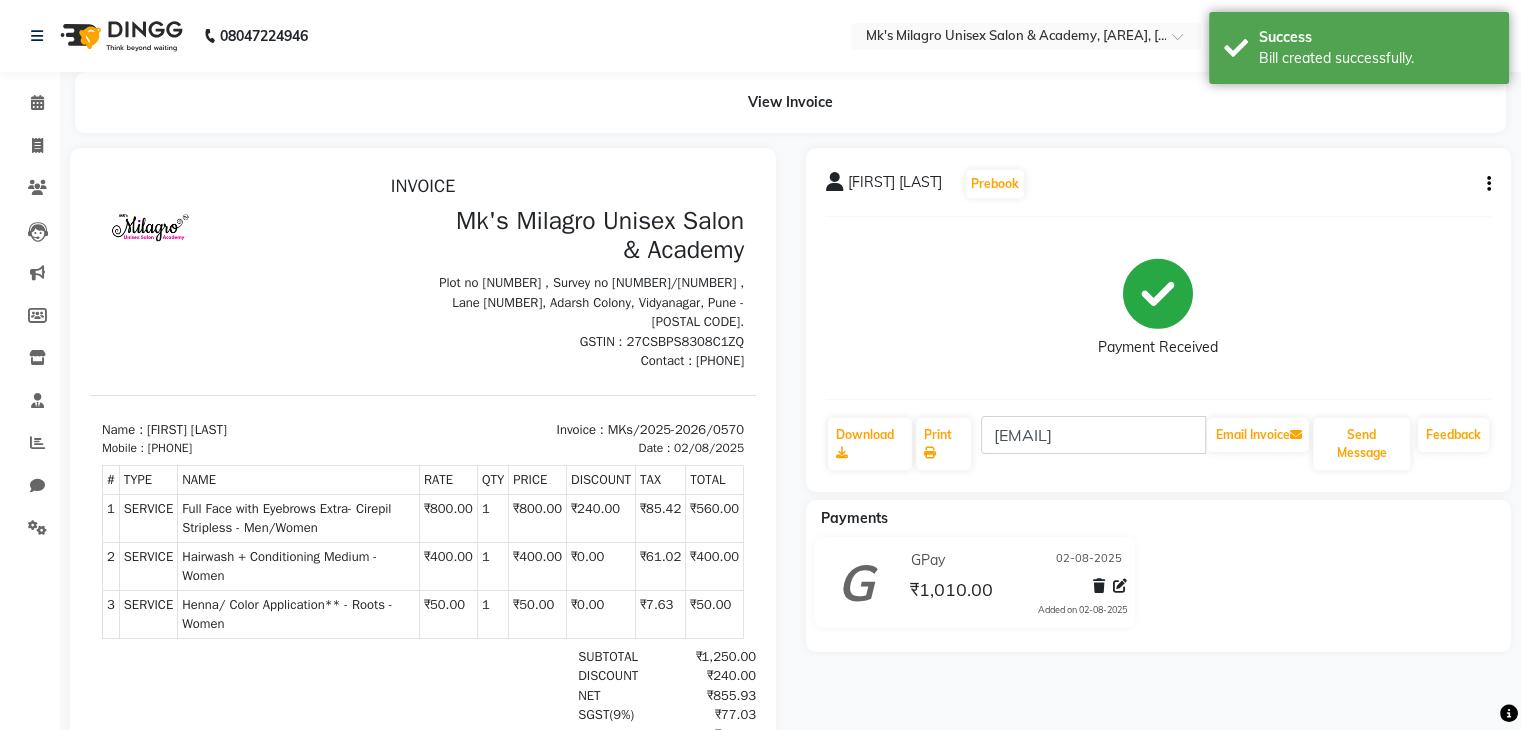 scroll, scrollTop: 0, scrollLeft: 0, axis: both 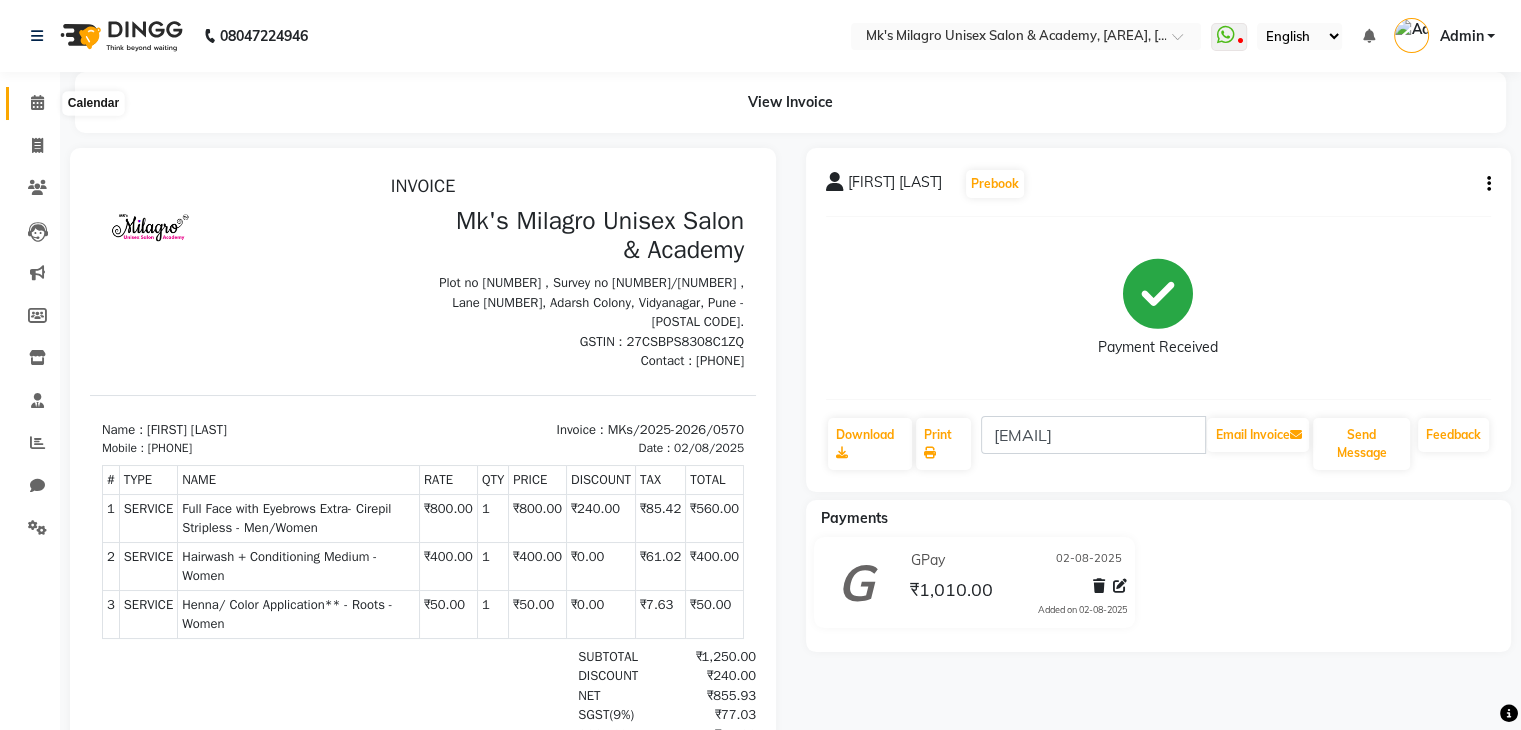click 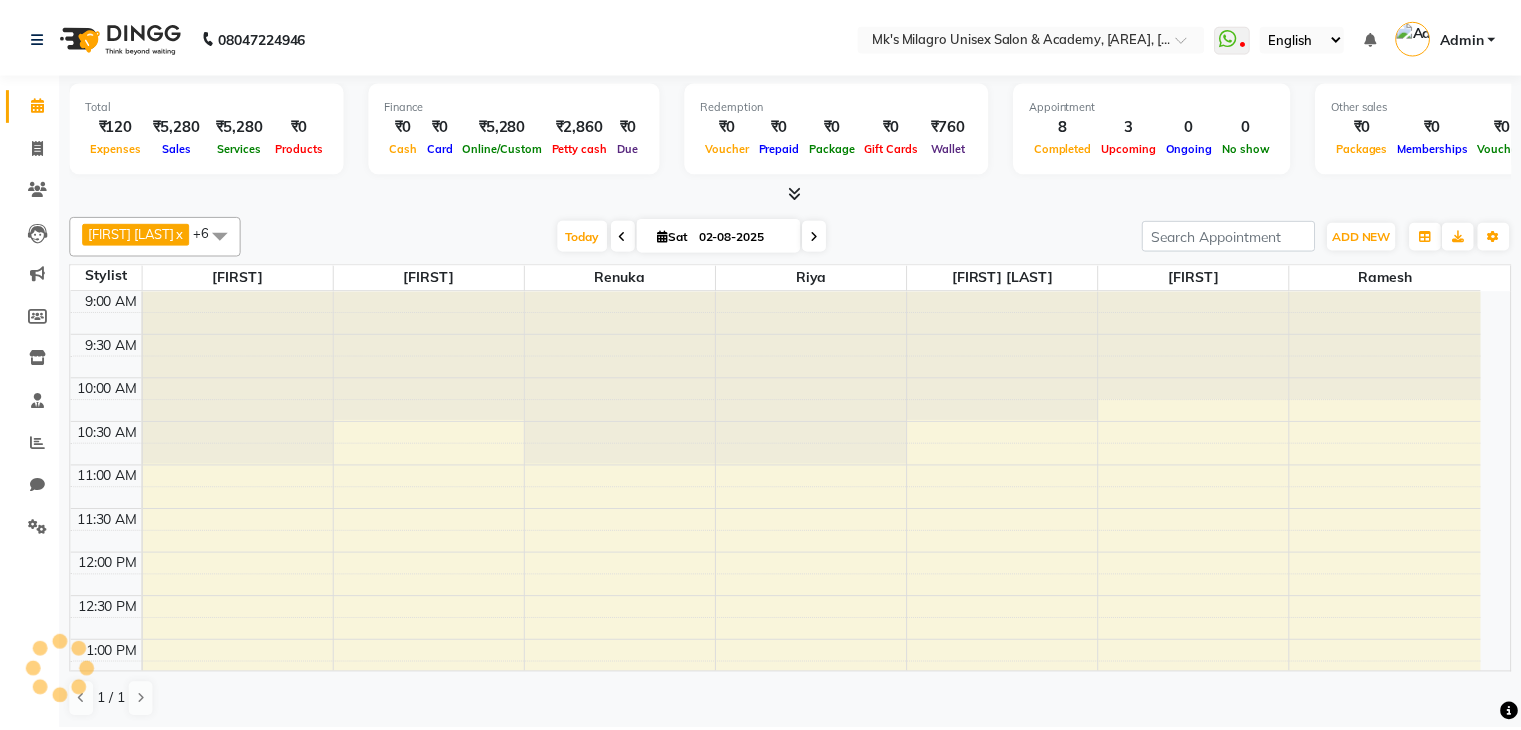 scroll, scrollTop: 0, scrollLeft: 0, axis: both 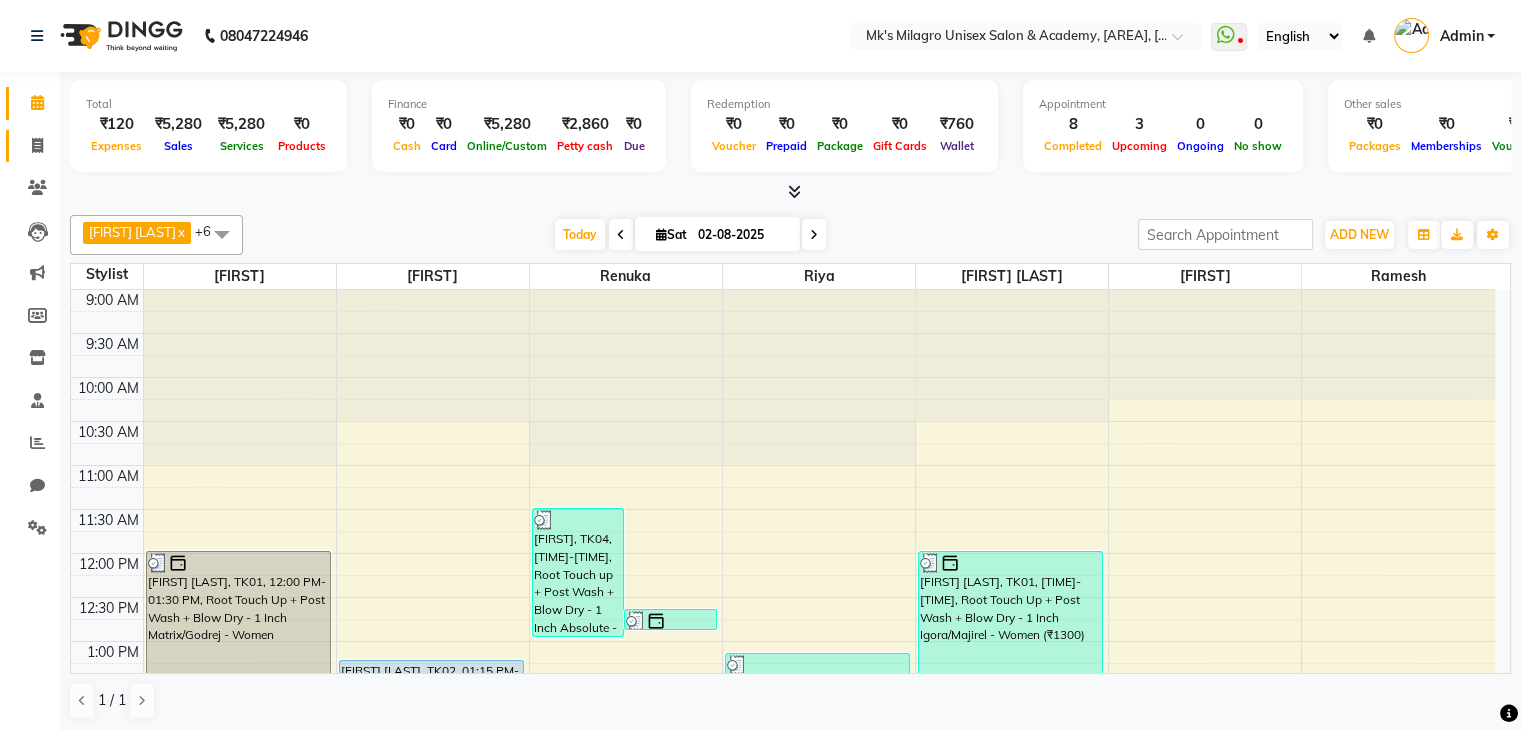 click on "Invoice" 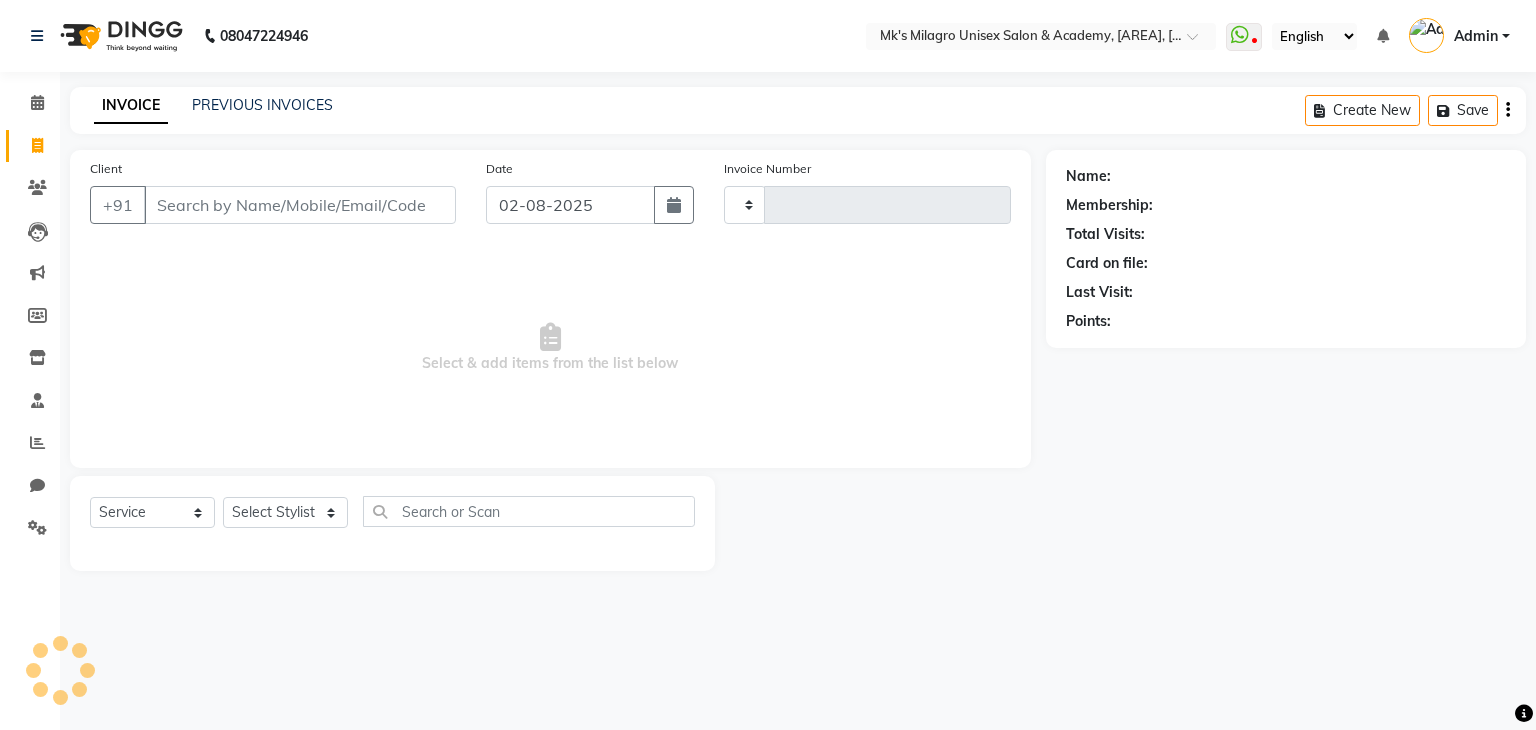 type on "0571" 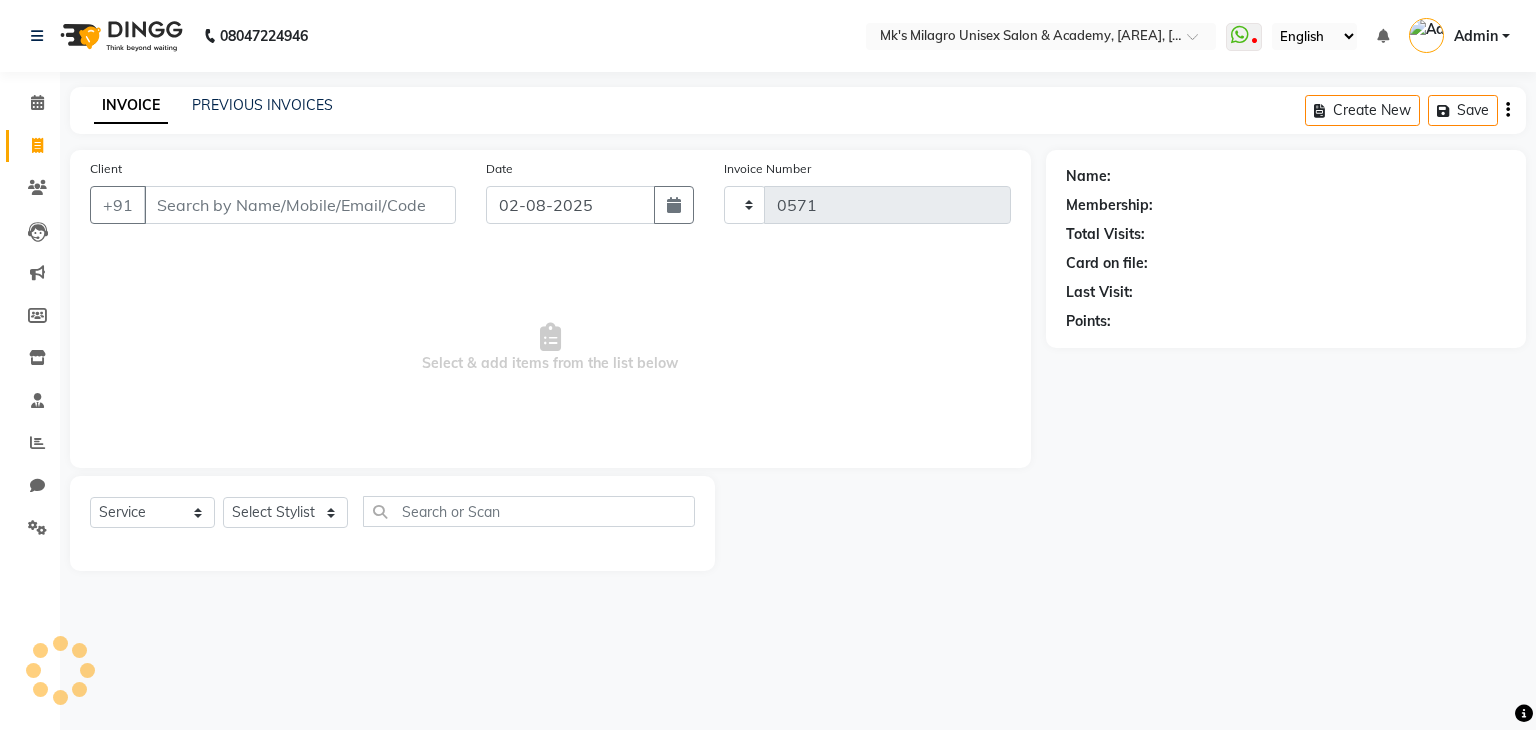 select on "6031" 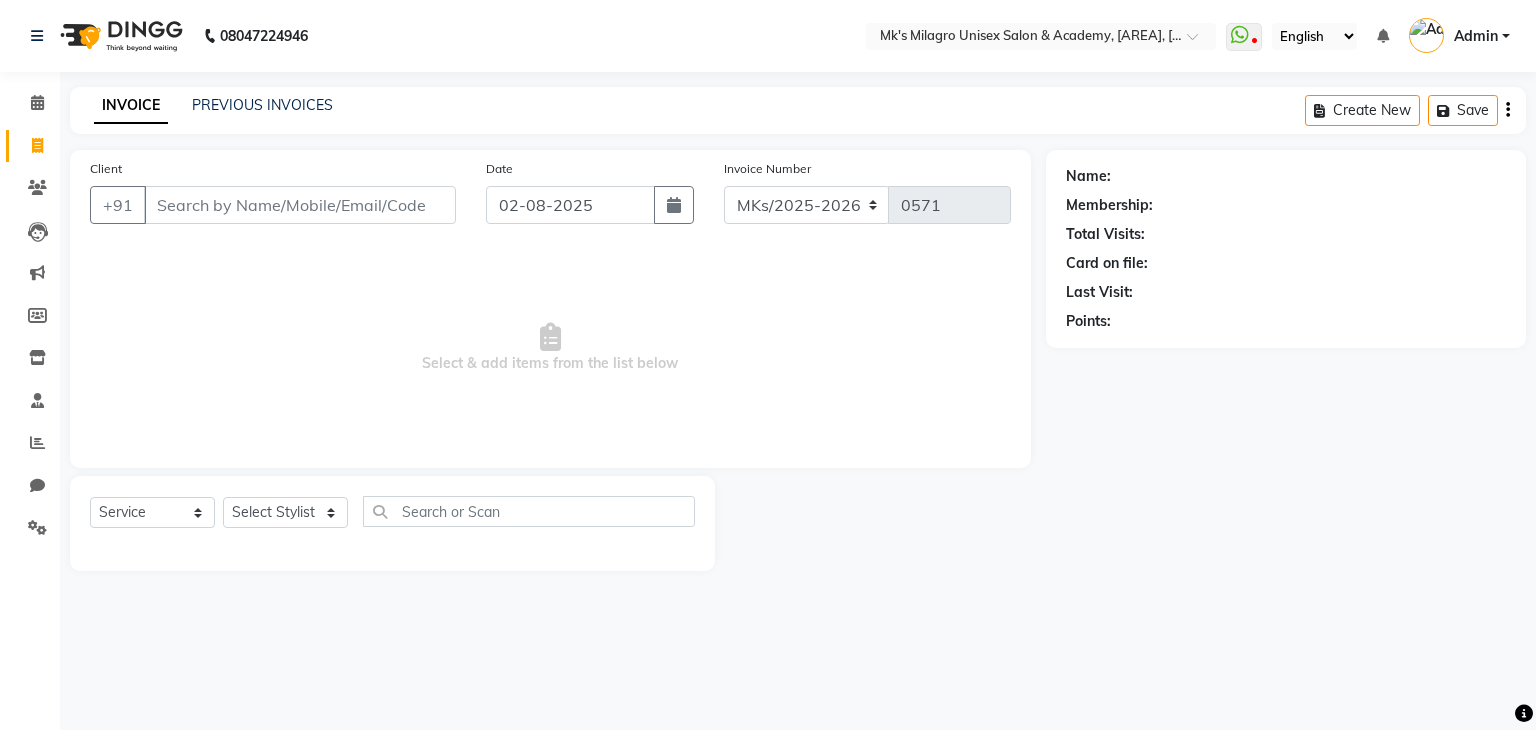 click on "Invoice" 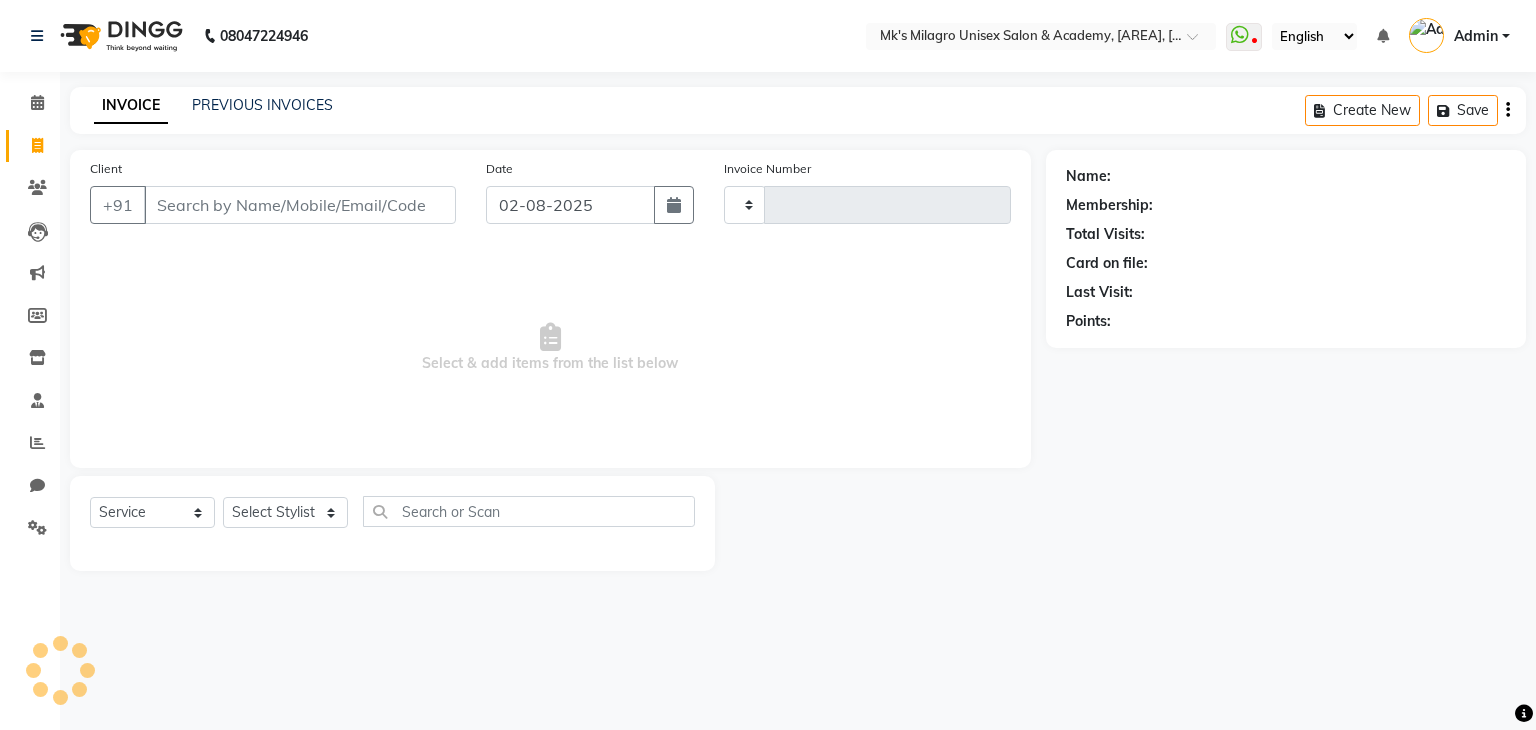 type on "0571" 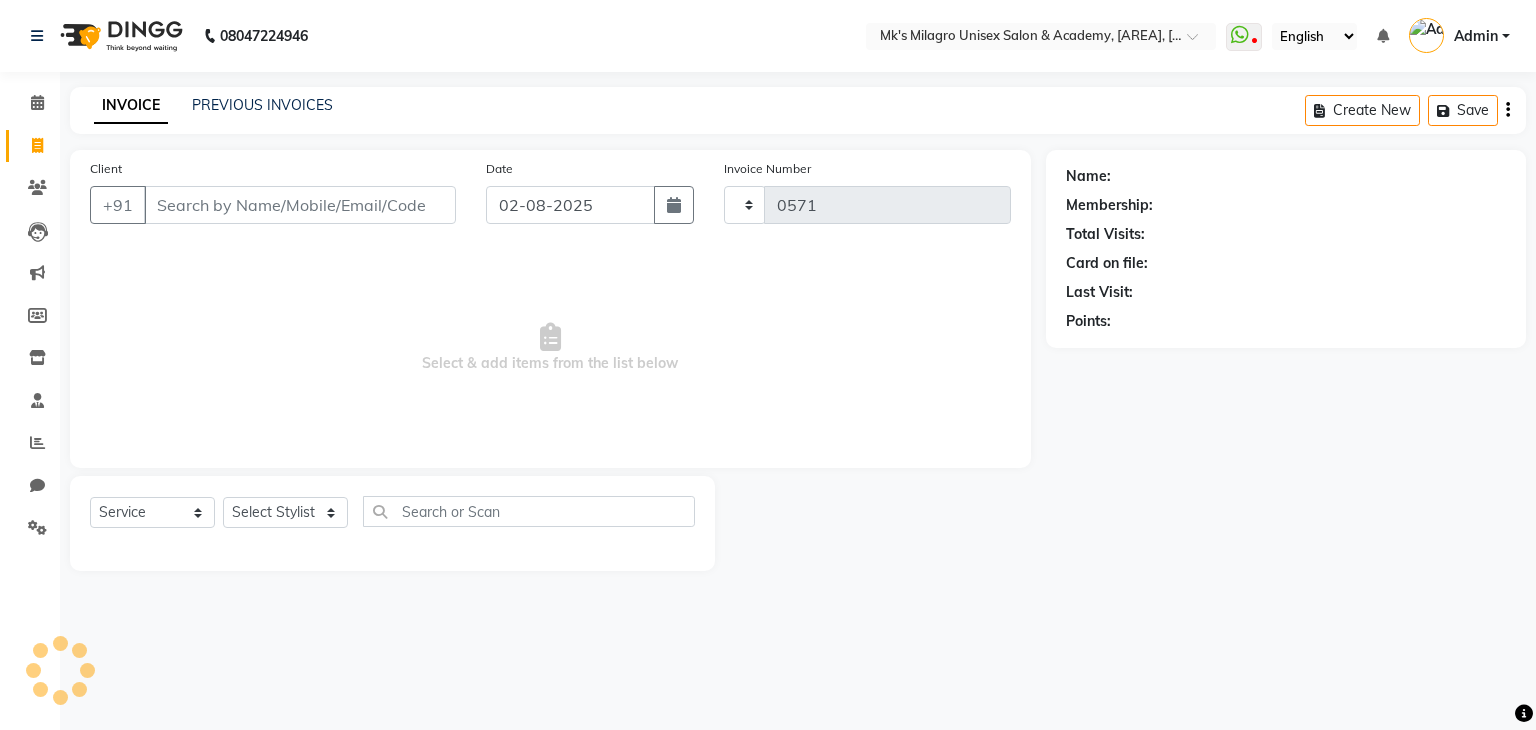 select on "6031" 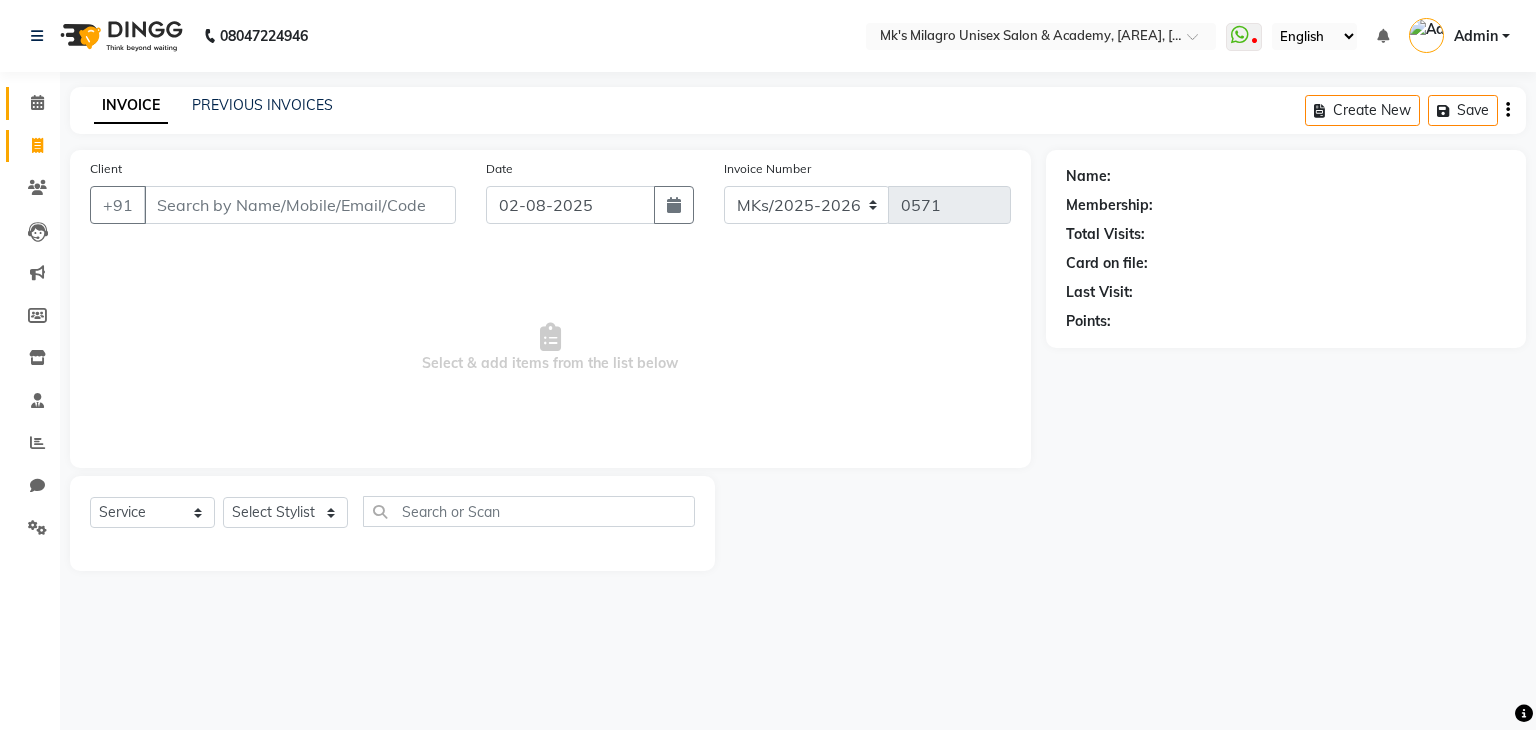 click on "Calendar" 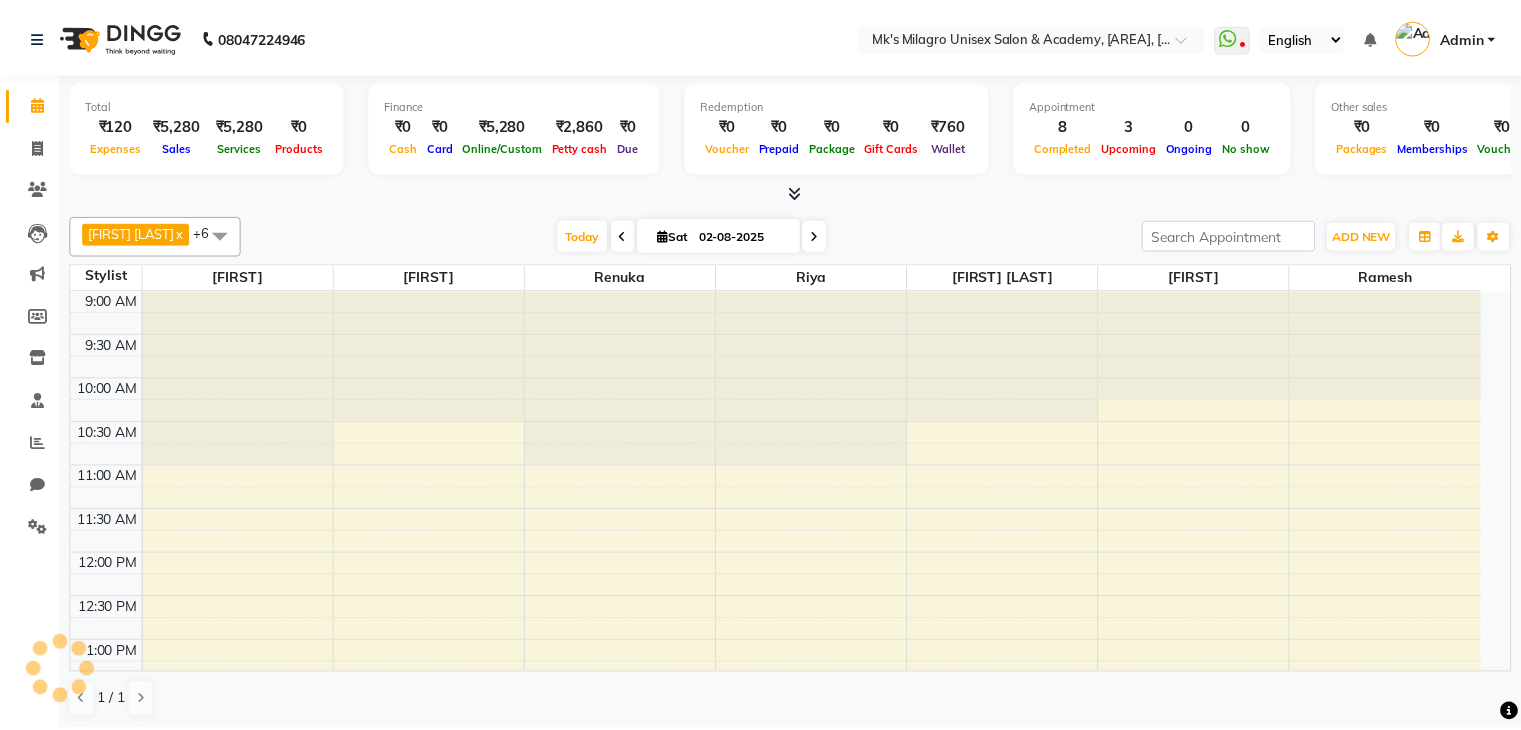 scroll, scrollTop: 436, scrollLeft: 0, axis: vertical 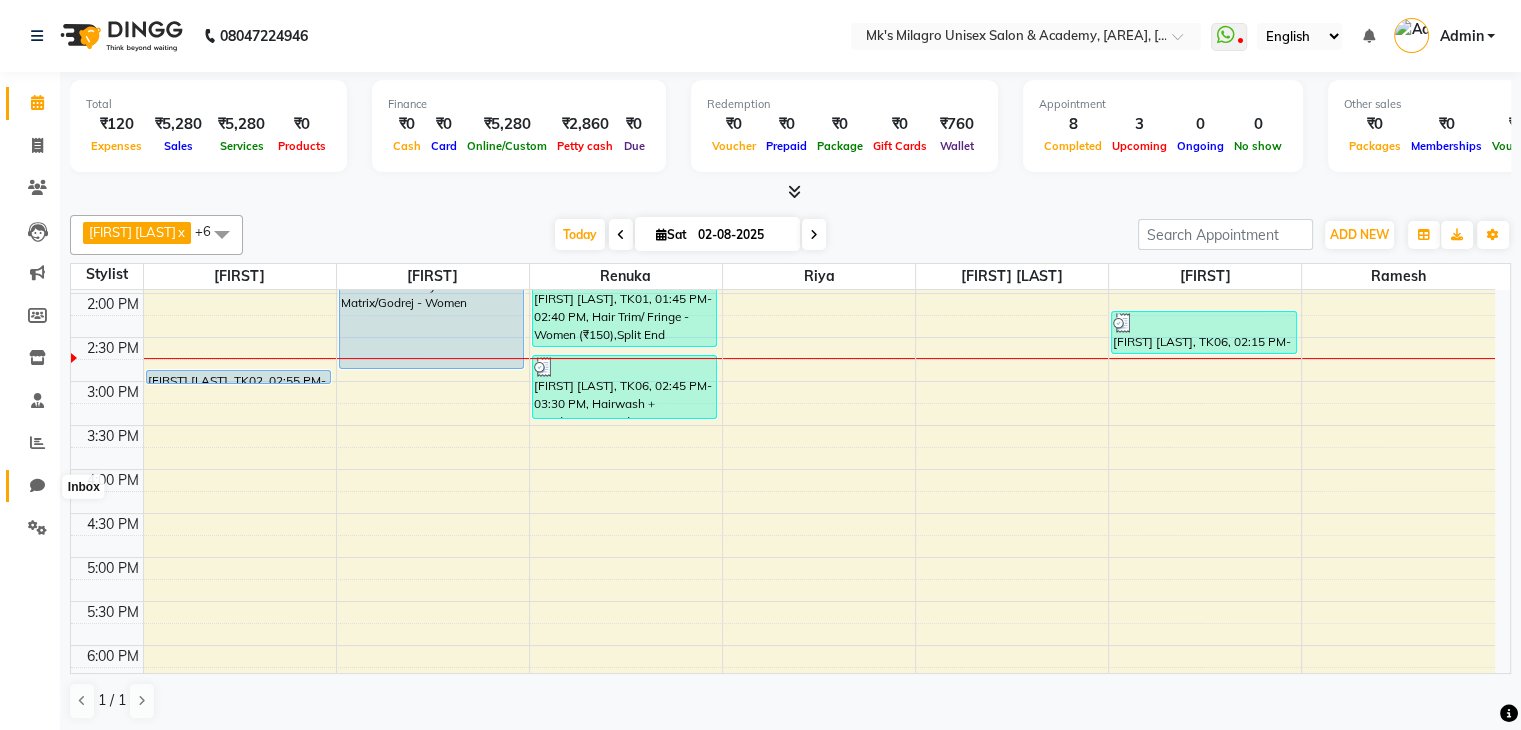 click 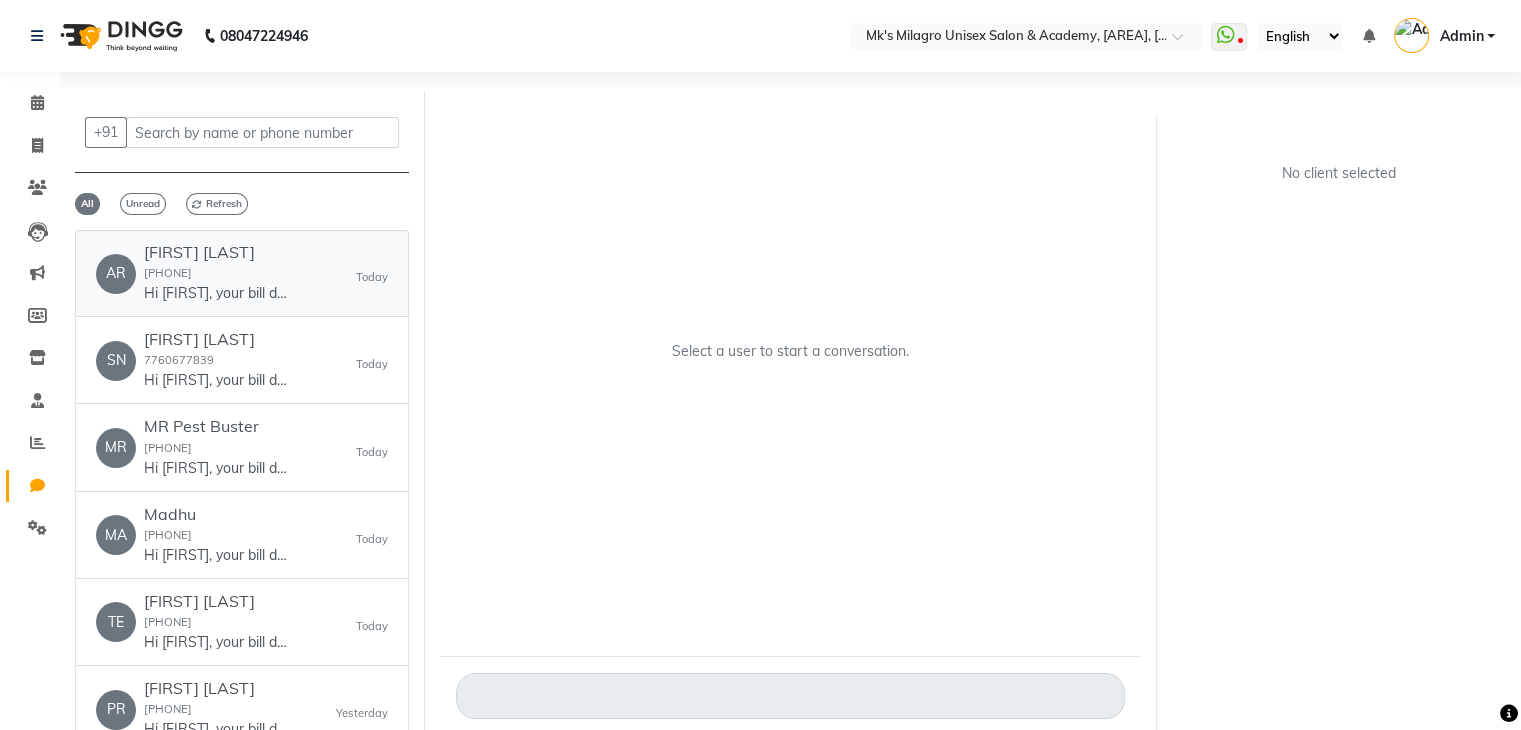 click on "[FIRST] [LAST] [PHONE] Hi [FIRST], your bill details of service on today at Mk's Milagro Unisex Salon, [CITY].Please click the link to download your invoice ww4.in/a?c=hPncDt  . Kindly rate us ww4.in/a?c=JHepj5  - Milagro" 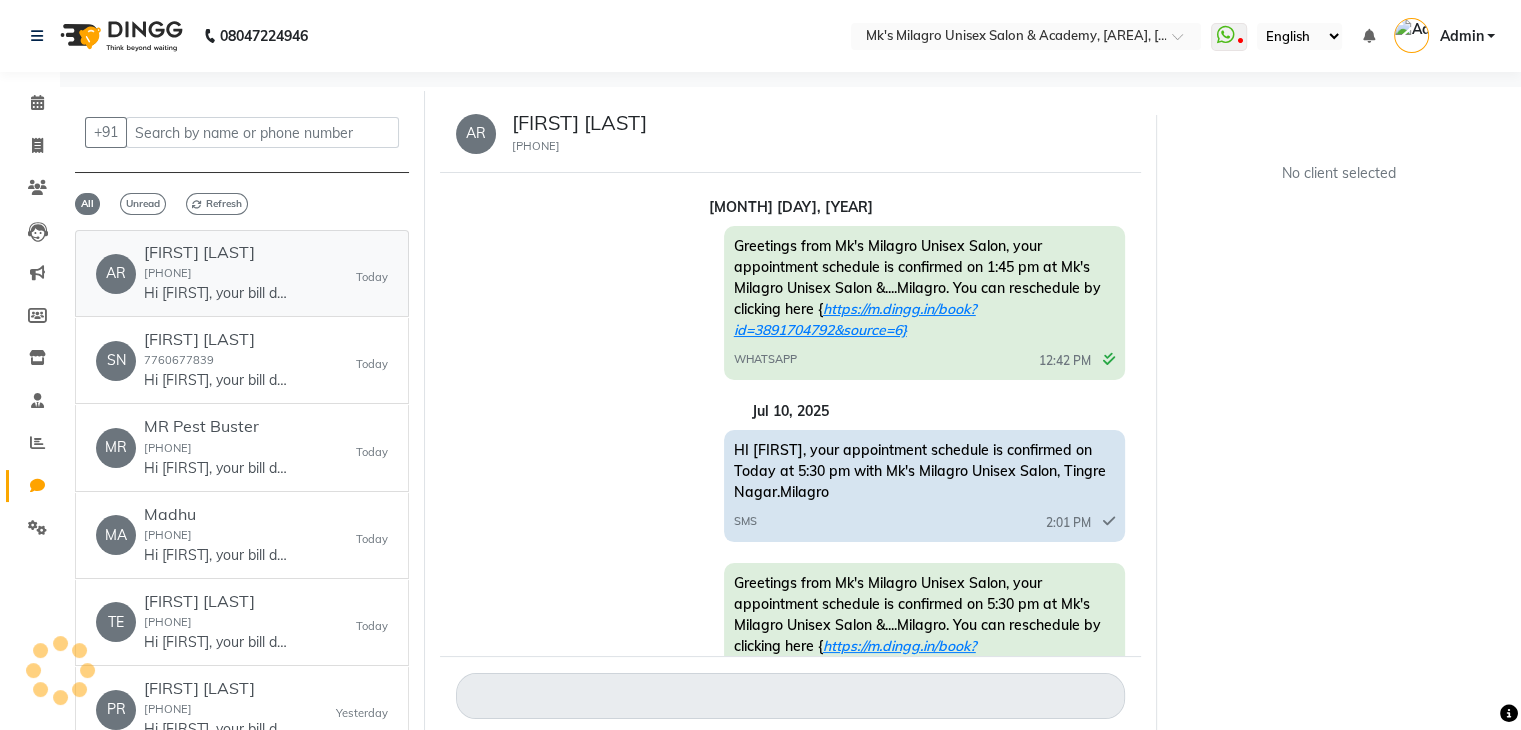 scroll, scrollTop: 1425, scrollLeft: 0, axis: vertical 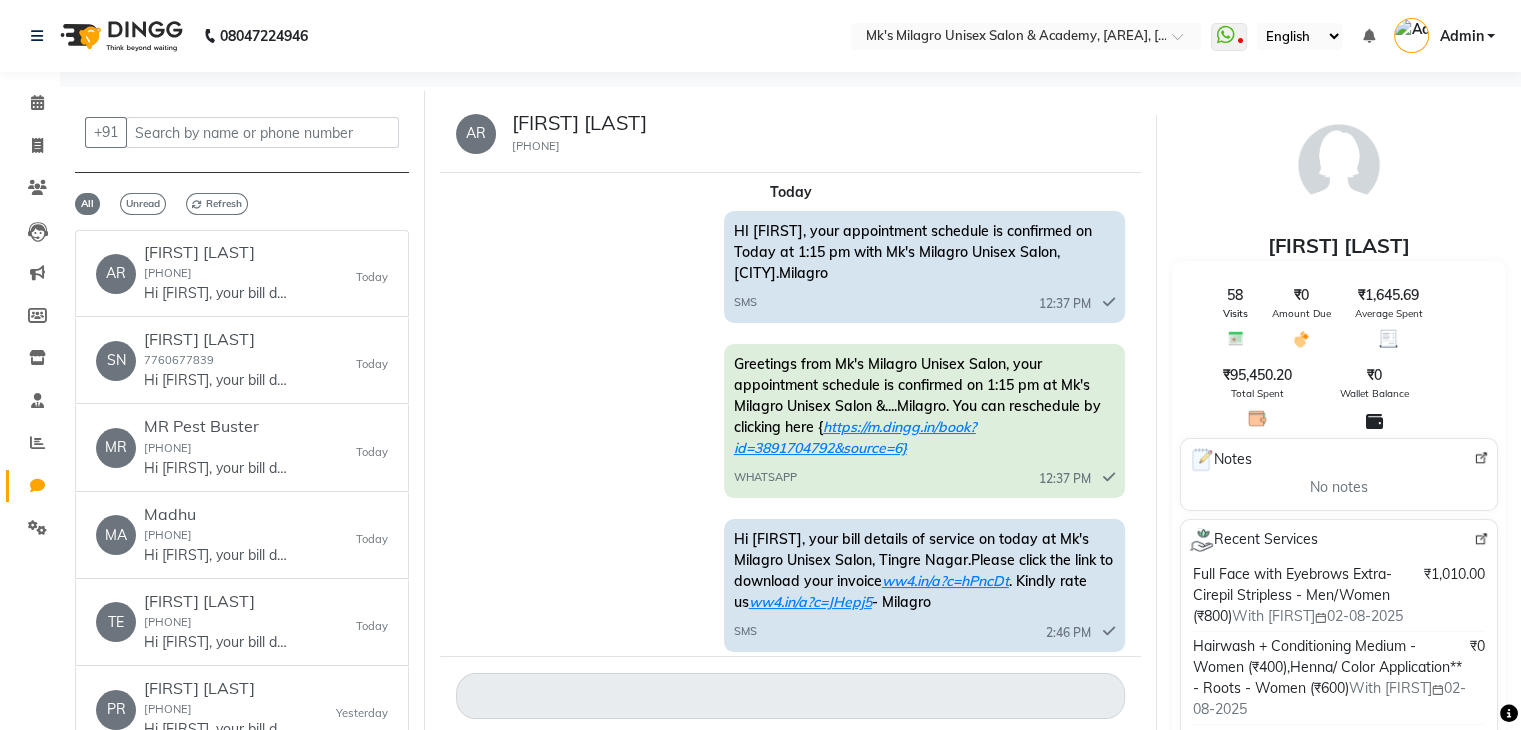 click on "Greetings from Mk's Milagro Unisex Salon, your appointment schedule is confirmed on 1:15 pm at Mk's Milagro Unisex Salon &....Milagro.  You can reschedule by clicking here  {  https://m.dingg.in/book?id=3891704792&source=6} WHATSAPP  12:37 PM" 